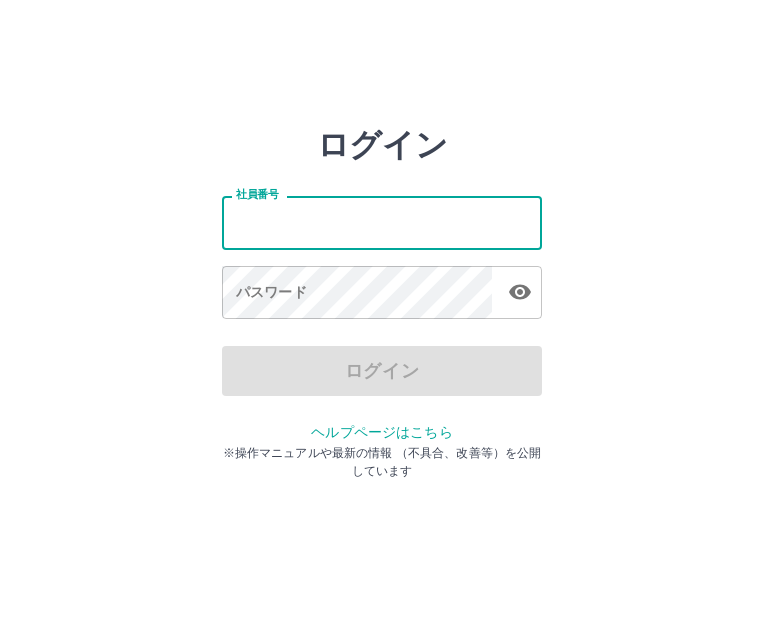 scroll, scrollTop: 0, scrollLeft: 0, axis: both 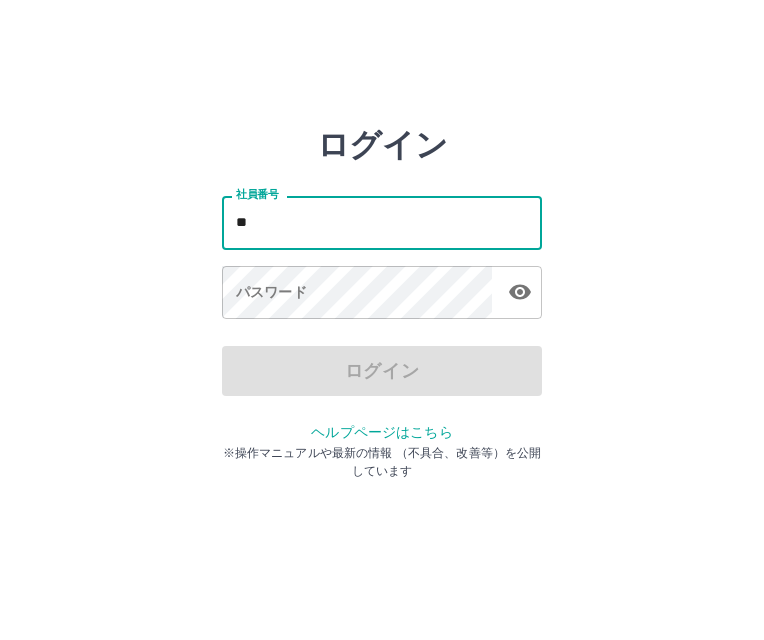 type on "*" 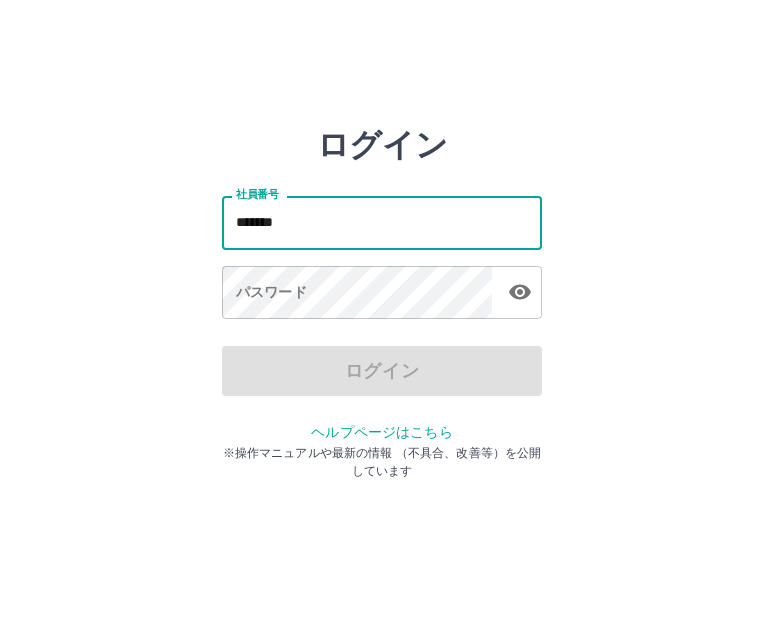 type on "*******" 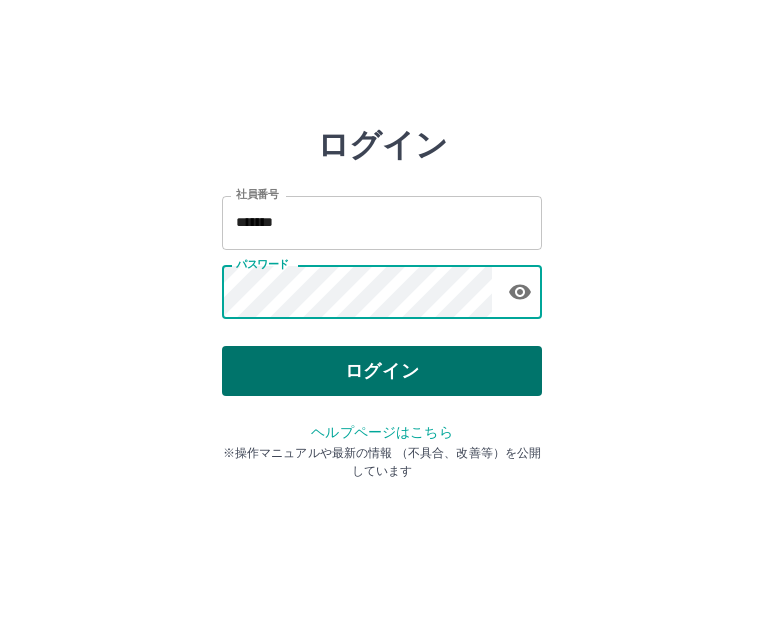 click on "ログイン" at bounding box center (382, 371) 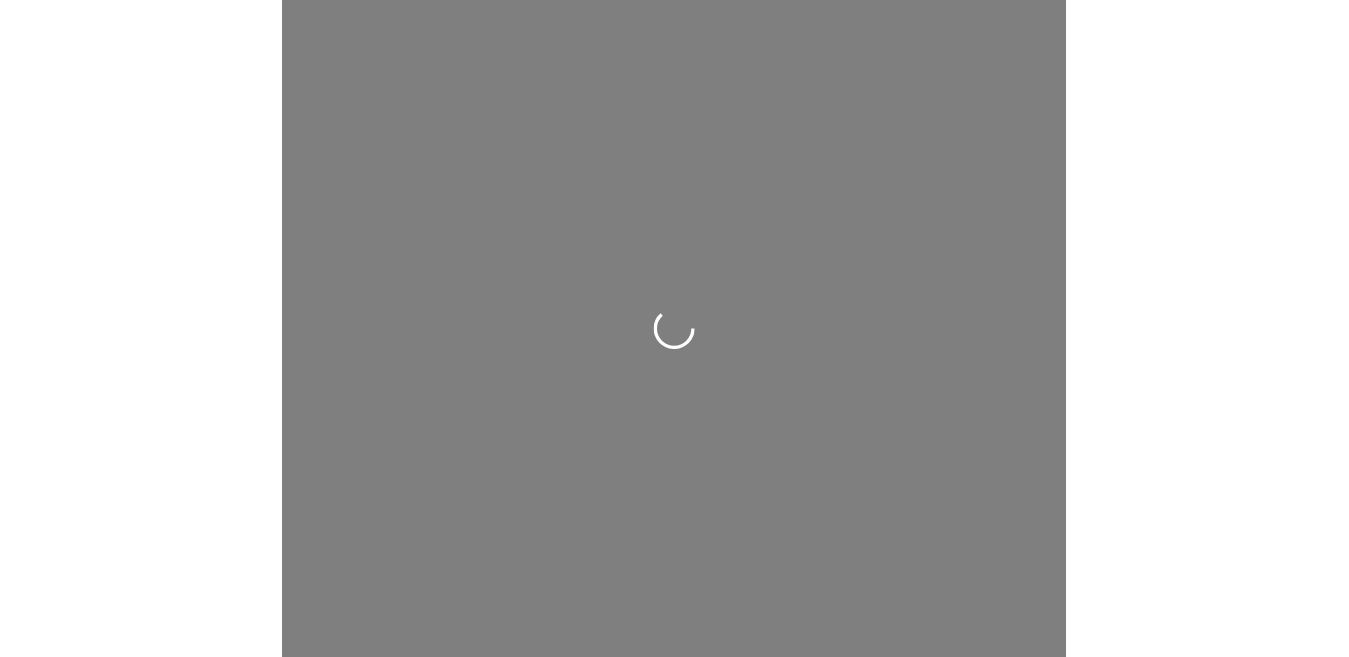 scroll, scrollTop: 0, scrollLeft: 0, axis: both 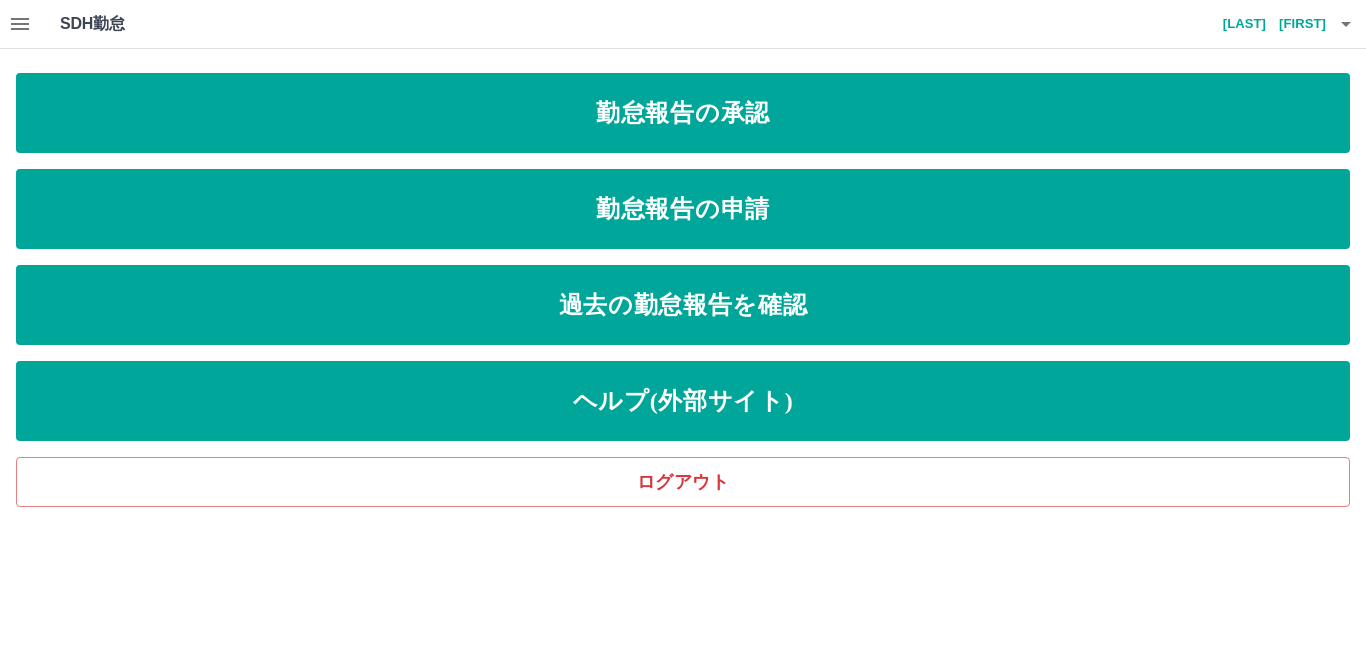 click at bounding box center (20, 24) 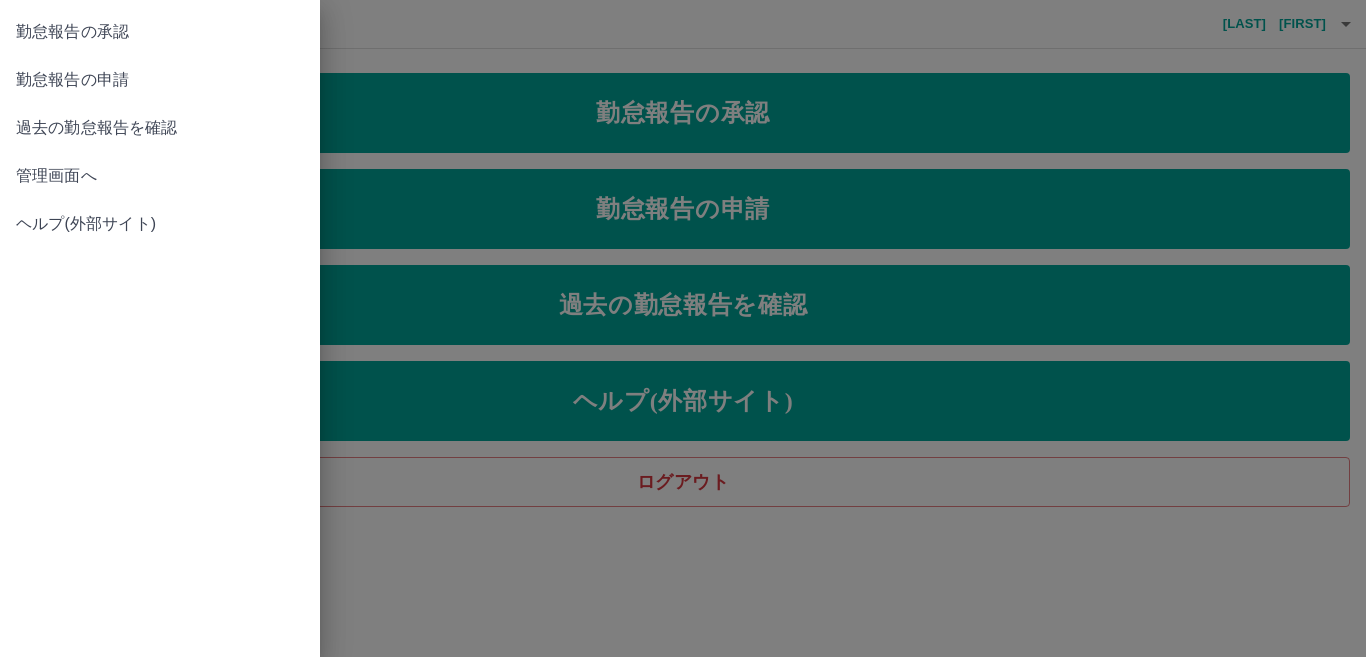 click on "管理画面へ" at bounding box center [160, 176] 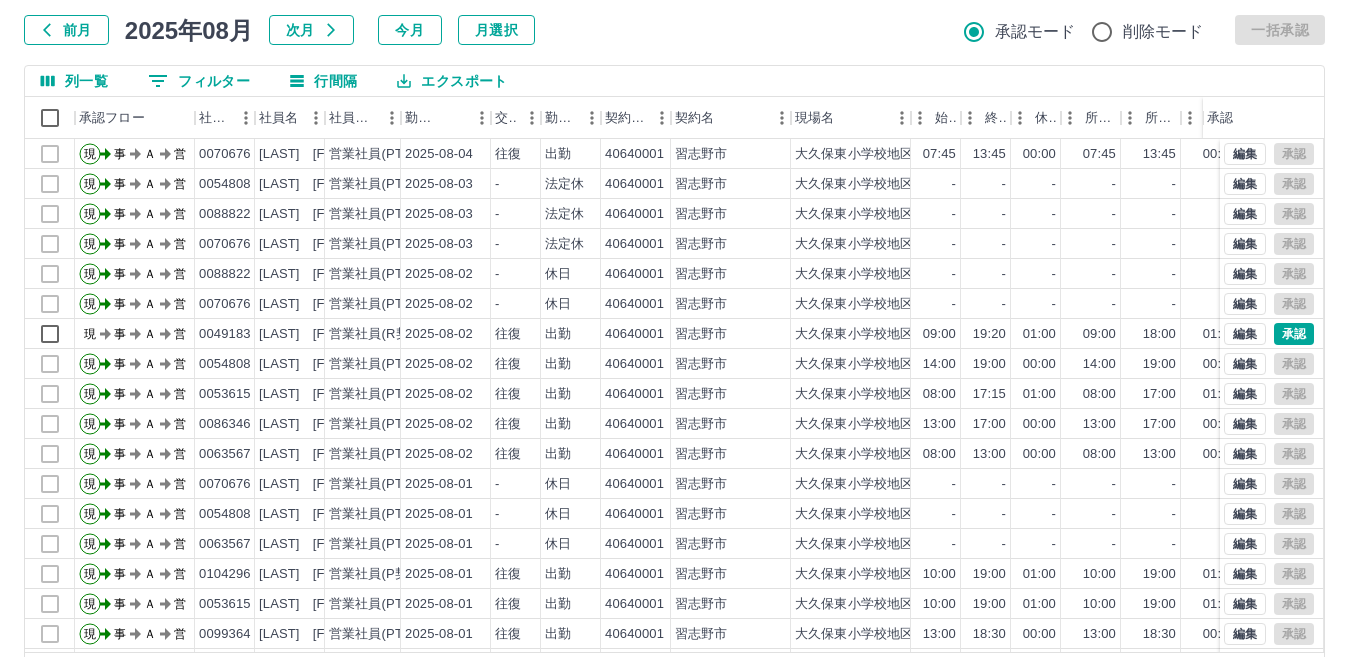 scroll, scrollTop: 188, scrollLeft: 0, axis: vertical 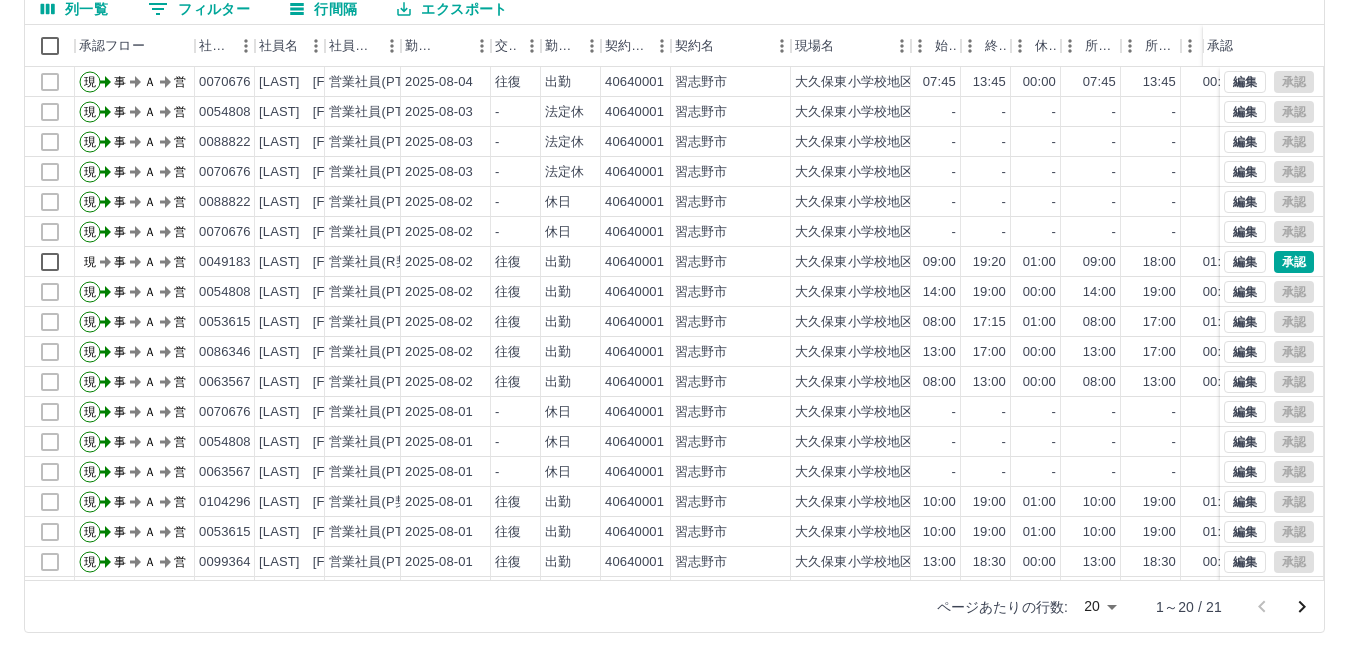 click on "SDH勤怠 谷木　舞衣 勤務実績承認 前月 2025年08月 次月 今月 月選択 承認モード 削除モード 一括承認 列一覧 0 フィルター 行間隔 エクスポート 承認フロー 社員番号 社員名 社員区分 勤務日 交通費 勤務区分 契約コード 契約名 現場名 始業 終業 休憩 所定開始 所定終業 所定休憩 拘束 勤務 遅刻等 コメント ステータス 承認 現 事 Ａ 営 0070676 堀　香 営業社員(PT契約) 2025-08-04 往復 出勤 40640001 習志野市 大久保東小学校地区放課後児童会 07:45 13:45 00:00 07:45 13:45 00:00 06:00 06:00 00:00 事務担当者承認待 現 事 Ａ 営 0054808 内藤　美和 営業社員(PT契約) 2025-08-03  -  法定休 40640001 習志野市 大久保東小学校地区放課後児童会 - - - - - - 00:00 00:00 00:00 事務担当者承認待 現 事 Ａ 営 0088822 富田　富美子 営業社員(PT契約) 2025-08-03  -  法定休 40640001 習志野市 - - - - - - 00:00 00:00 00:00 現 事 -" at bounding box center (674, 234) 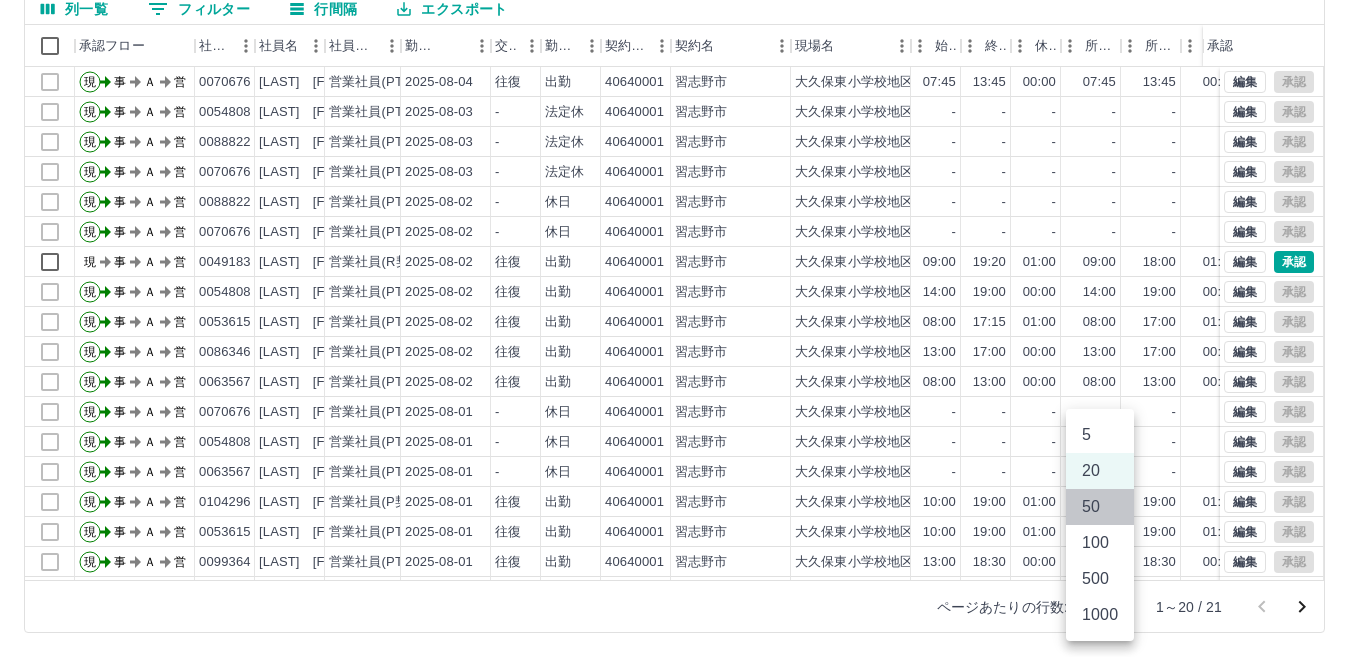 click on "50" at bounding box center (1100, 507) 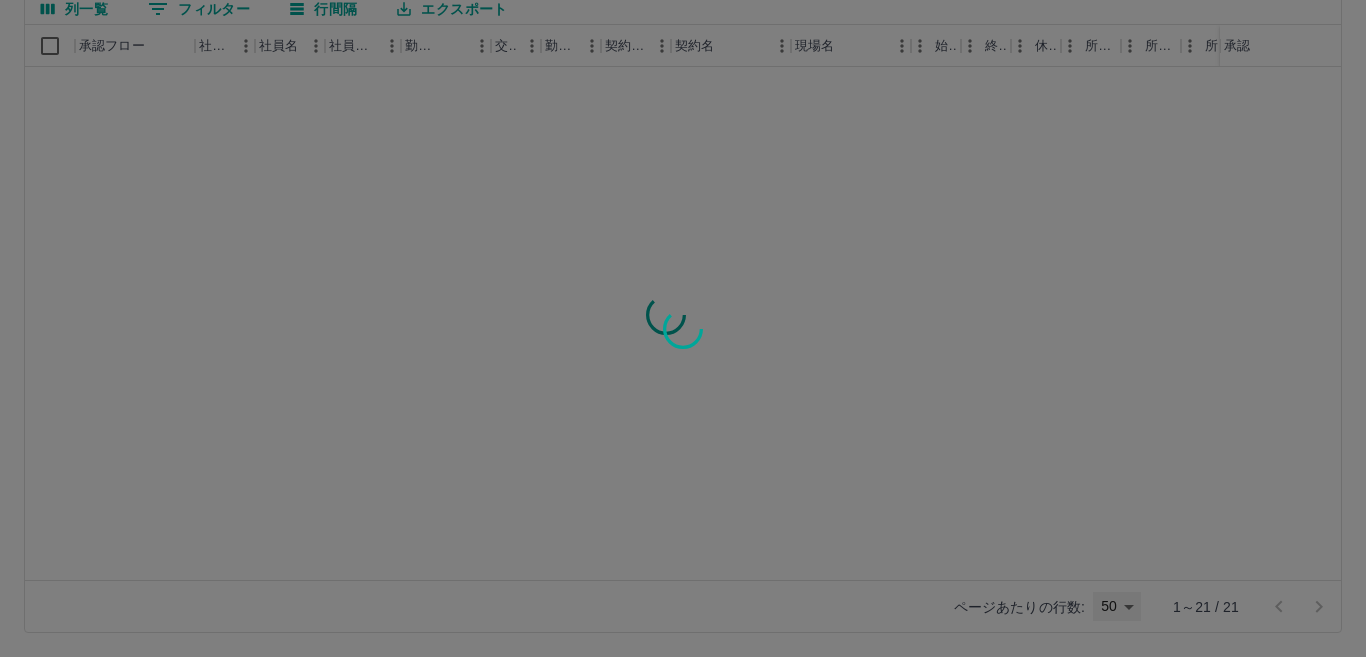type on "**" 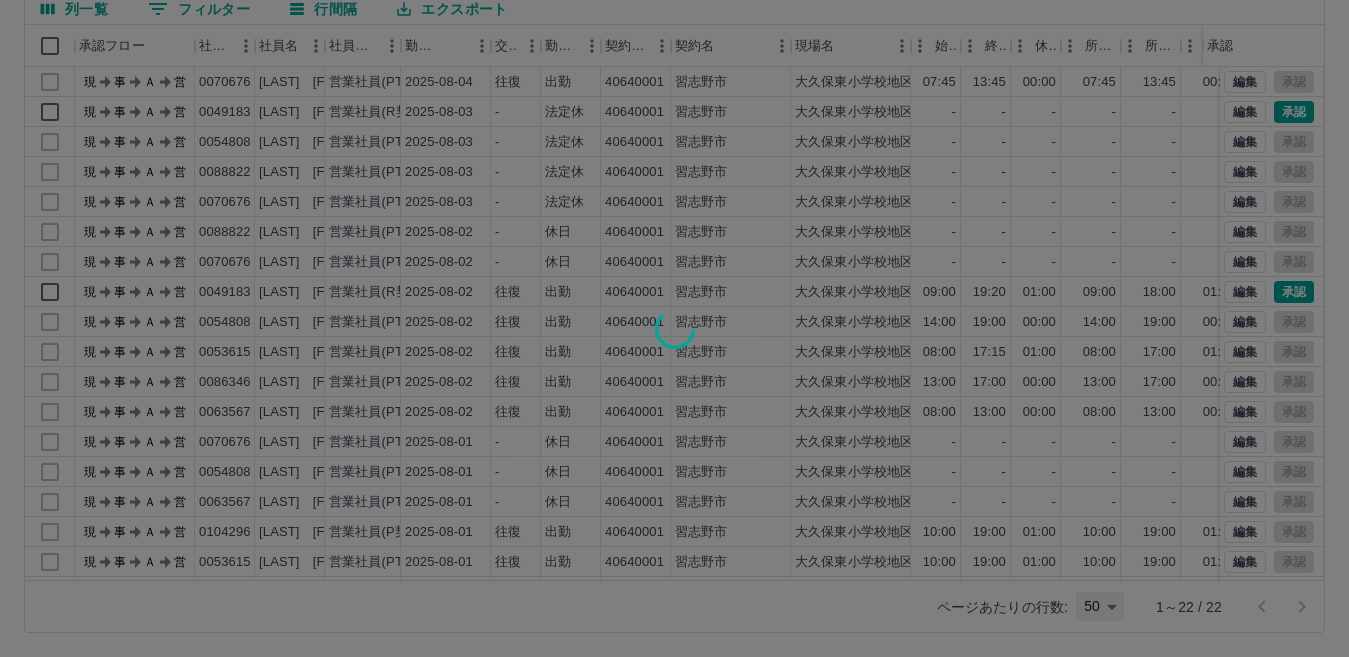 scroll, scrollTop: 0, scrollLeft: 0, axis: both 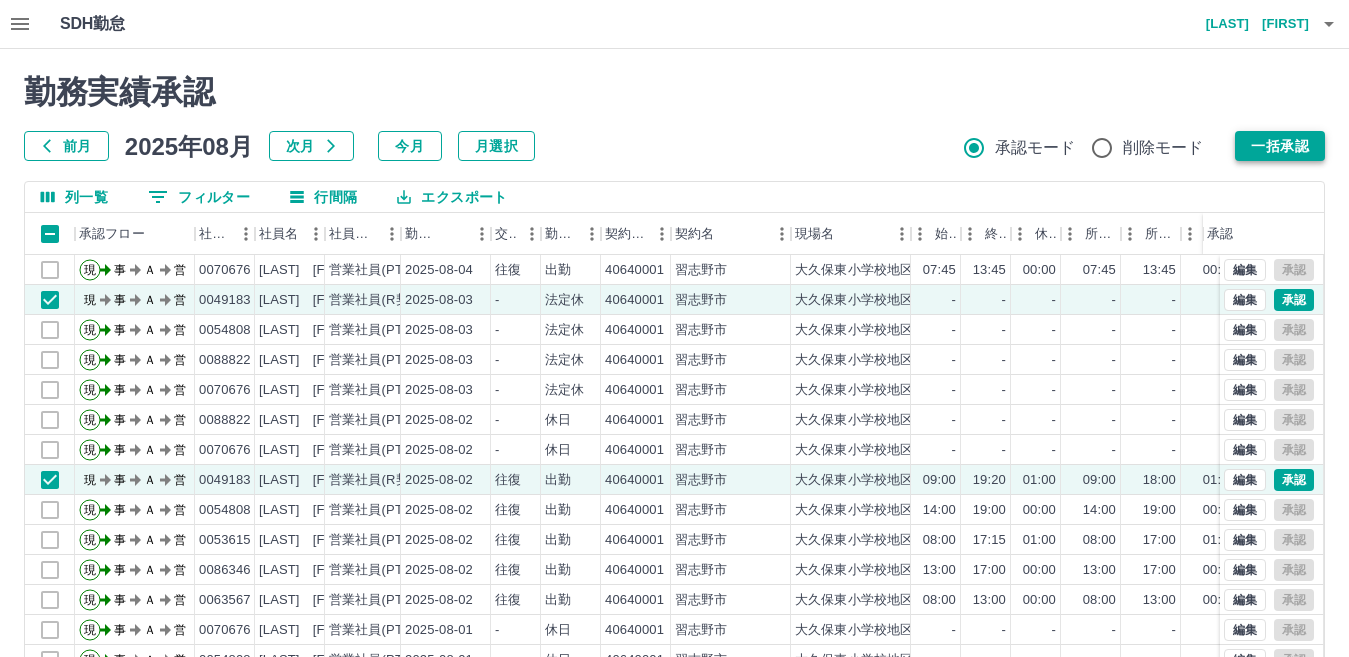 click on "一括承認" at bounding box center [1280, 146] 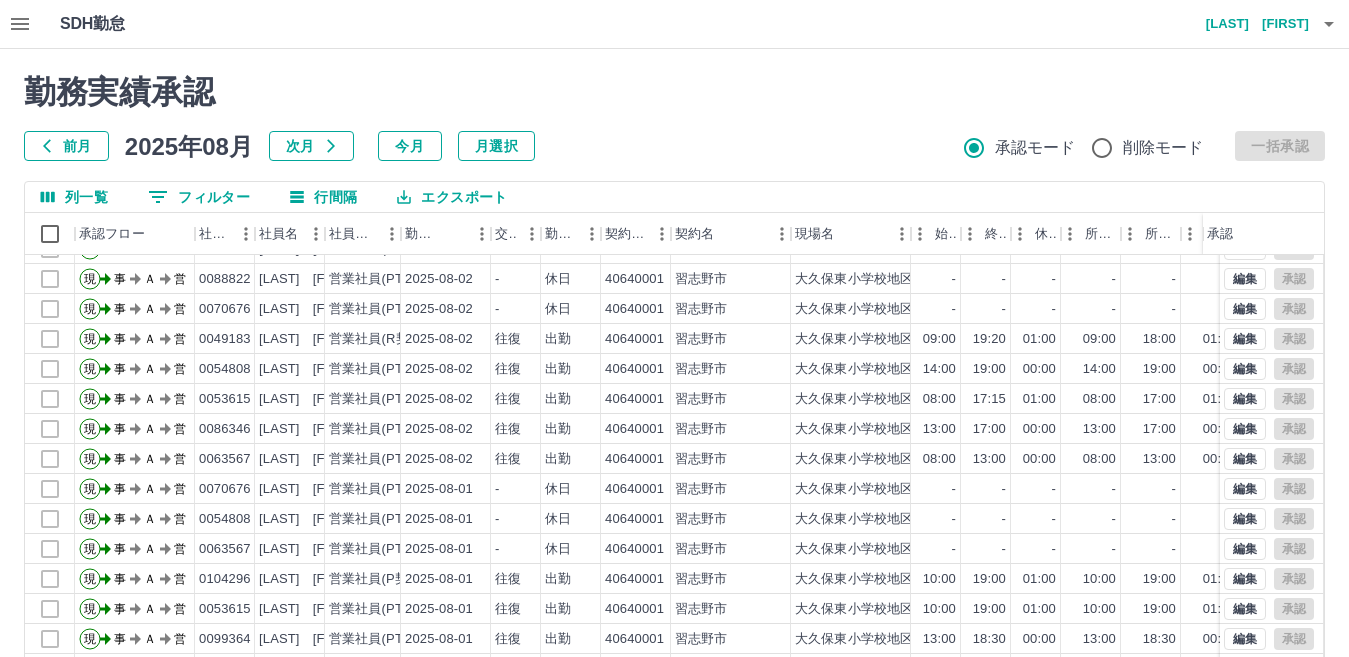 scroll, scrollTop: 164, scrollLeft: 0, axis: vertical 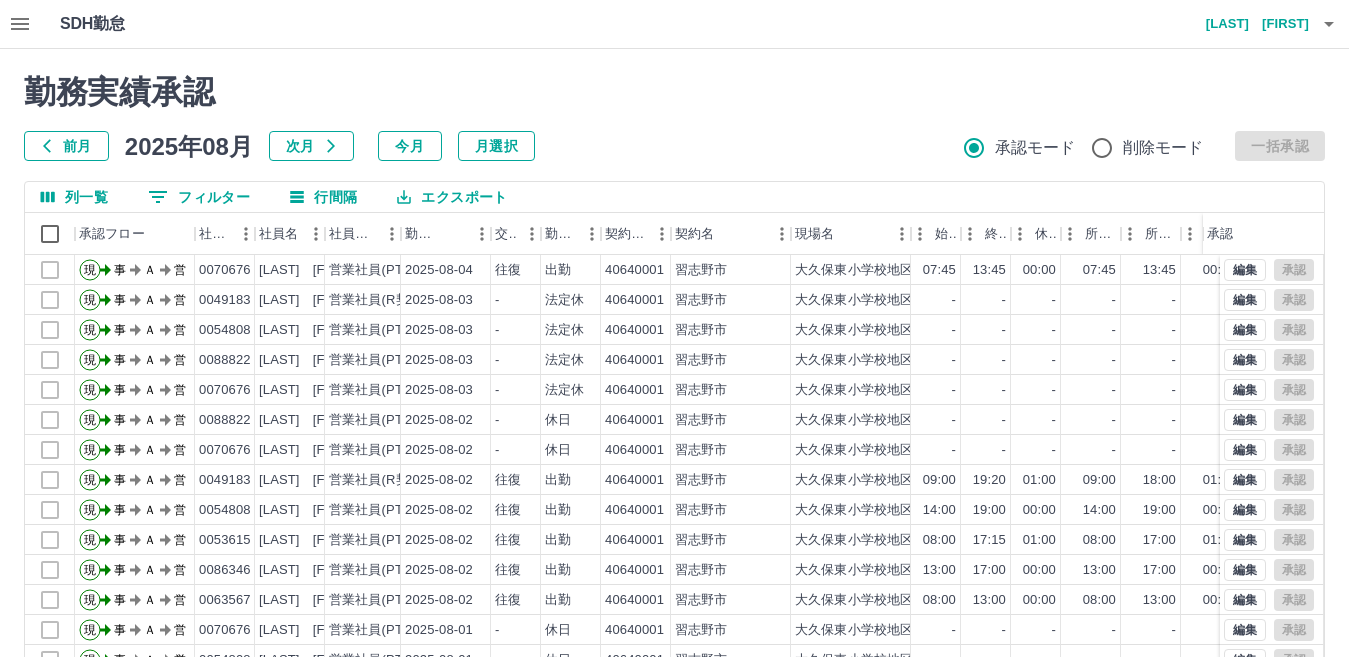 click 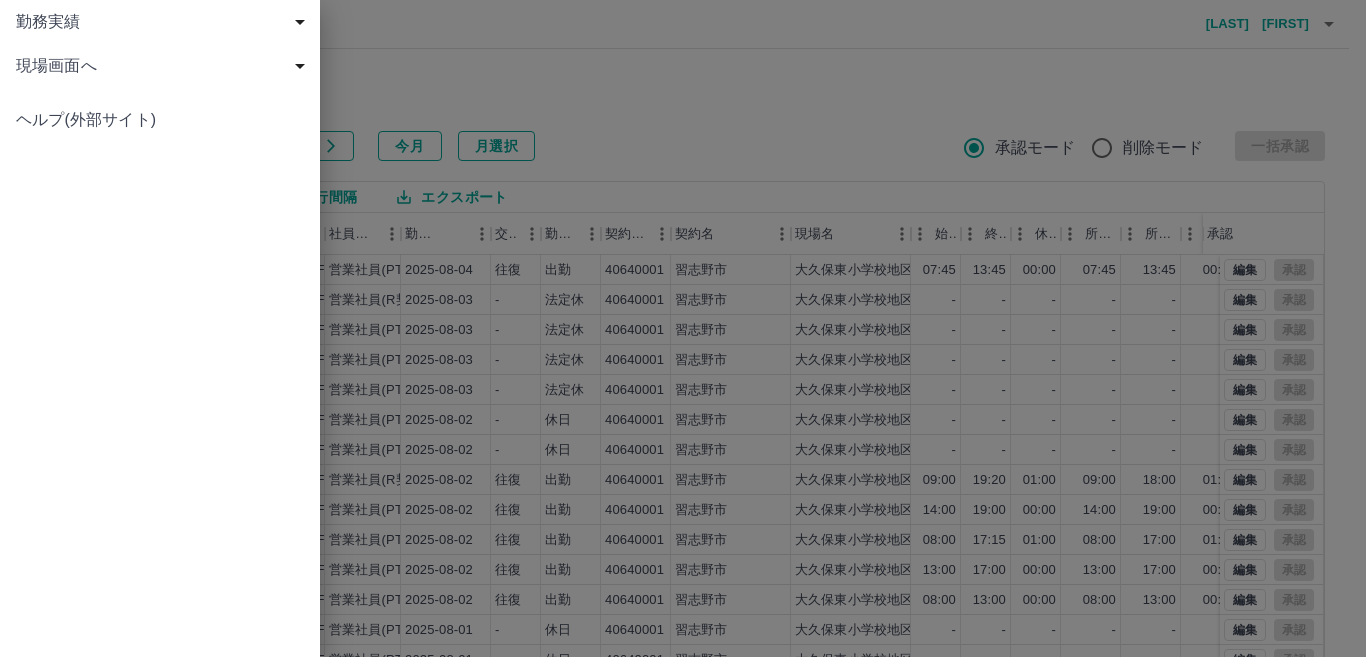 click on "現場画面へ" at bounding box center [164, 66] 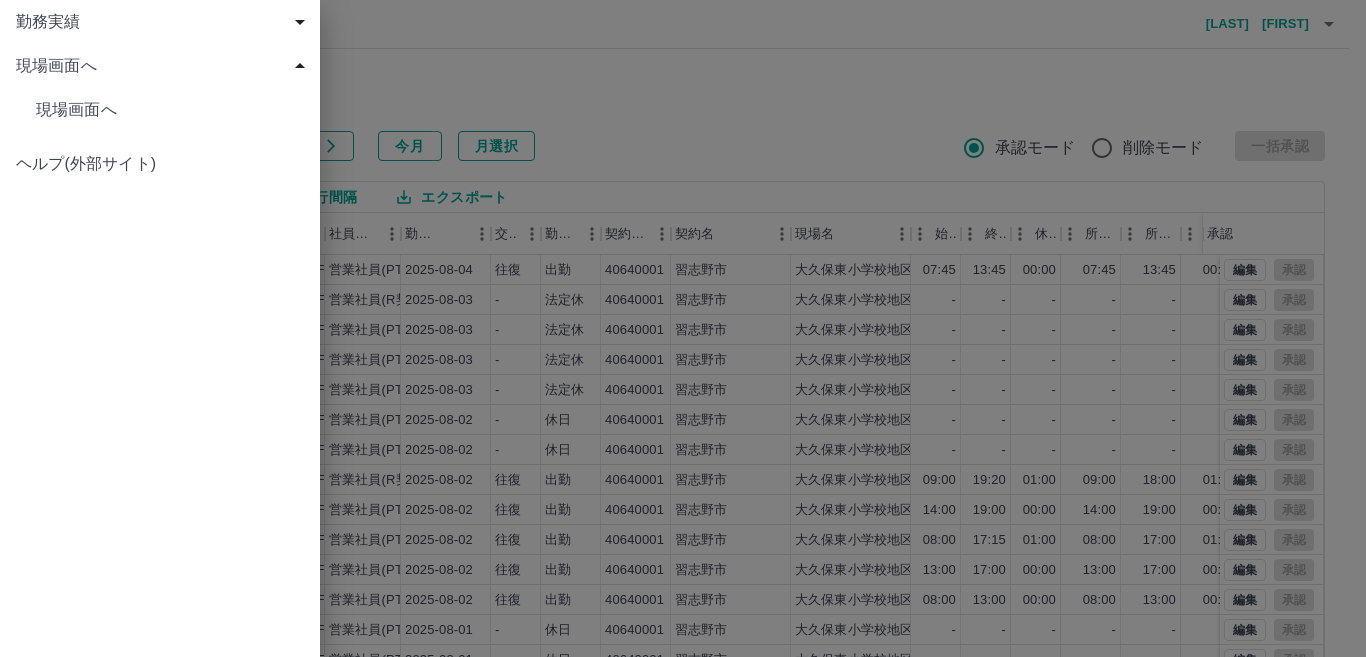 click on "現場画面へ" at bounding box center [170, 110] 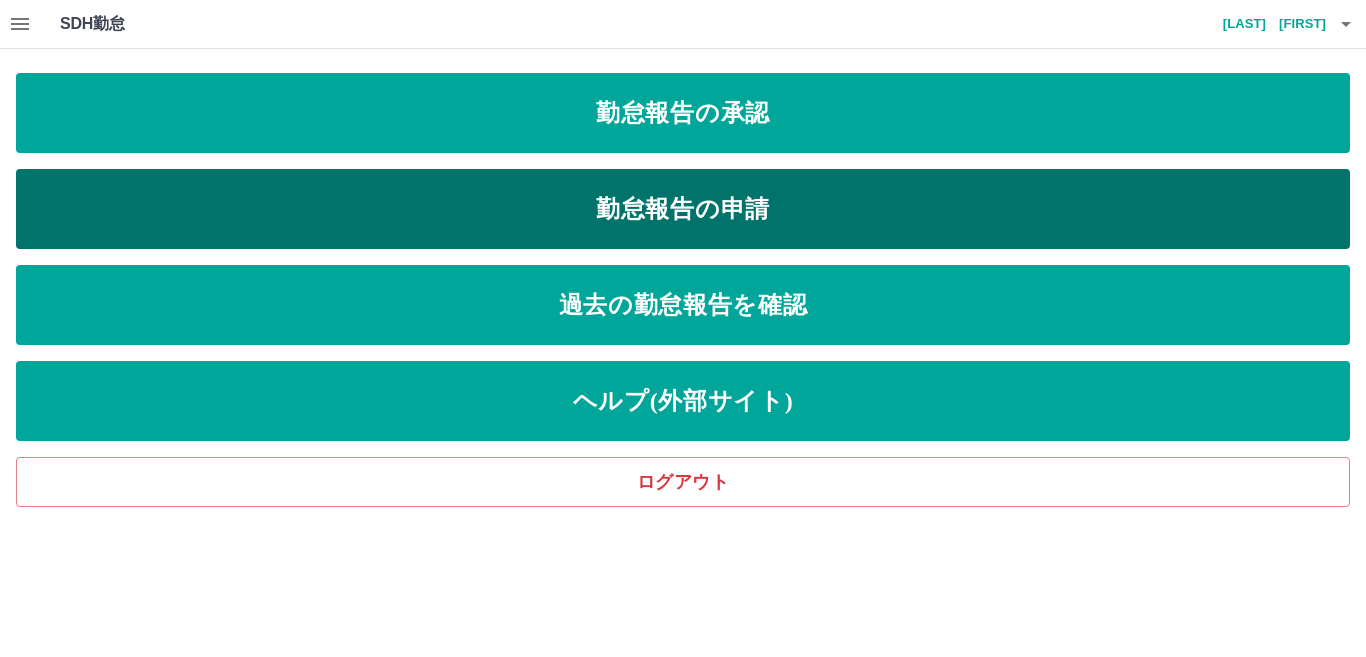 click on "勤怠報告の申請" at bounding box center [683, 209] 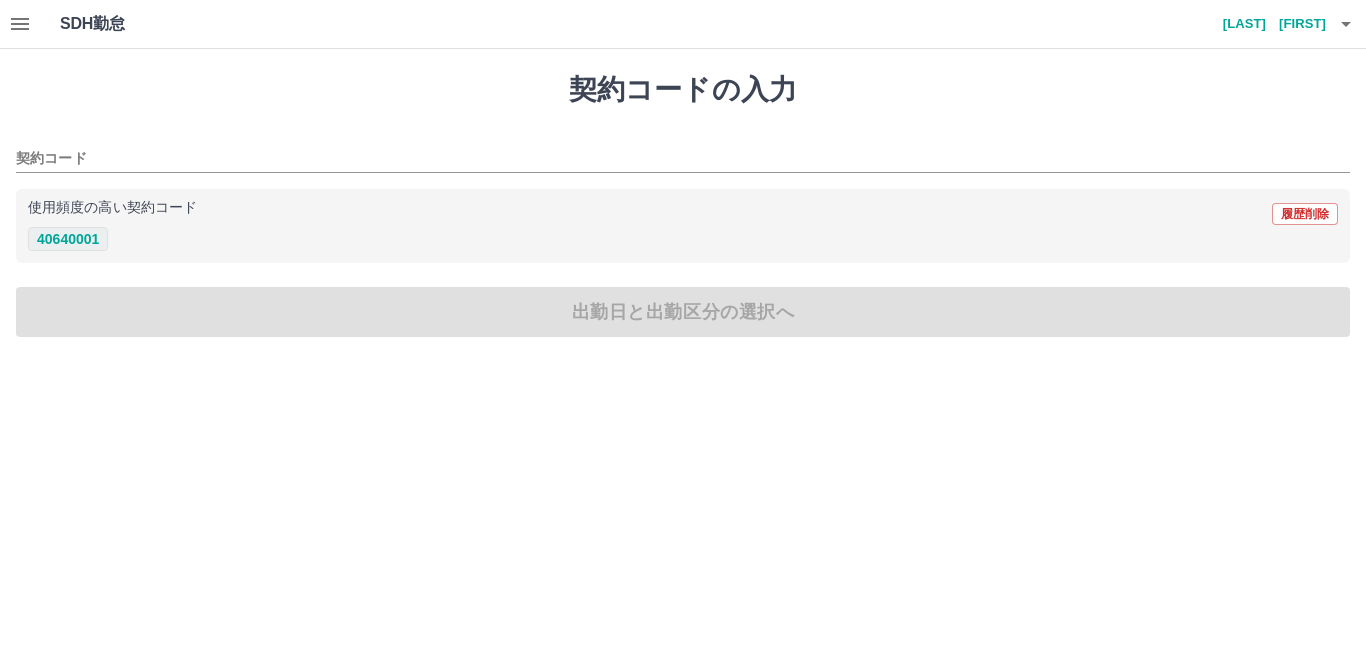 click on "40640001" at bounding box center [68, 239] 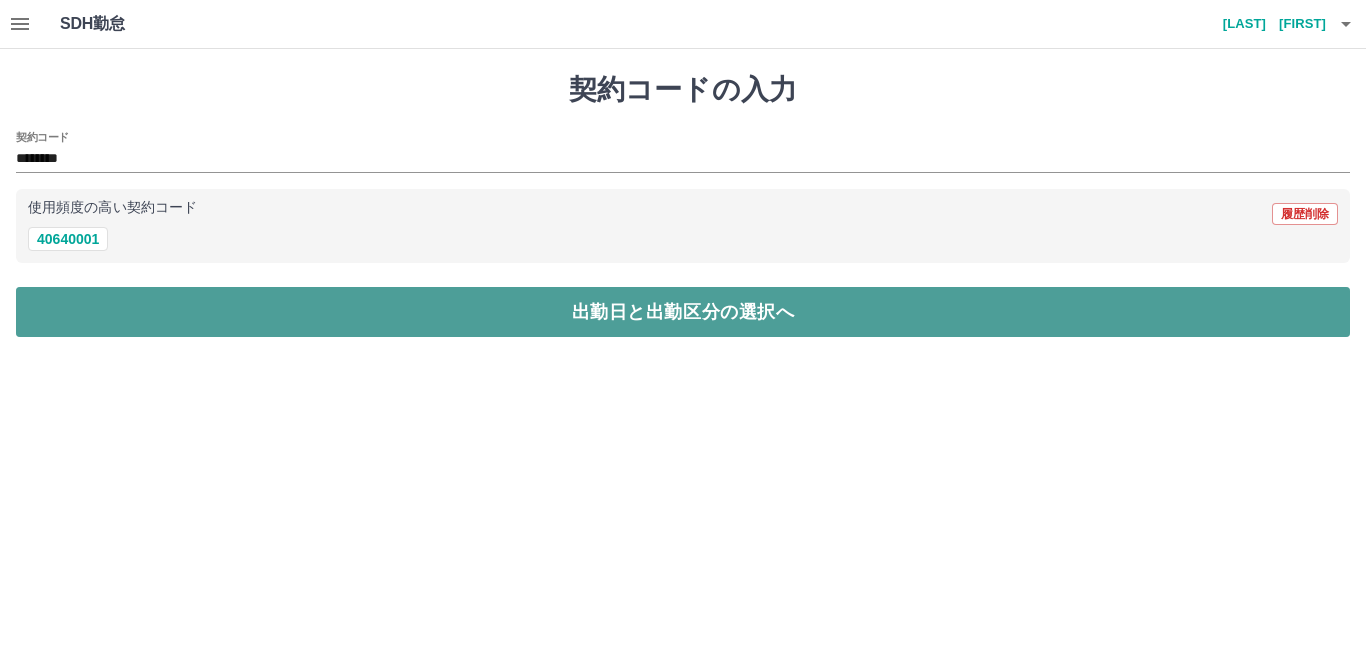 click on "出勤日と出勤区分の選択へ" at bounding box center [683, 312] 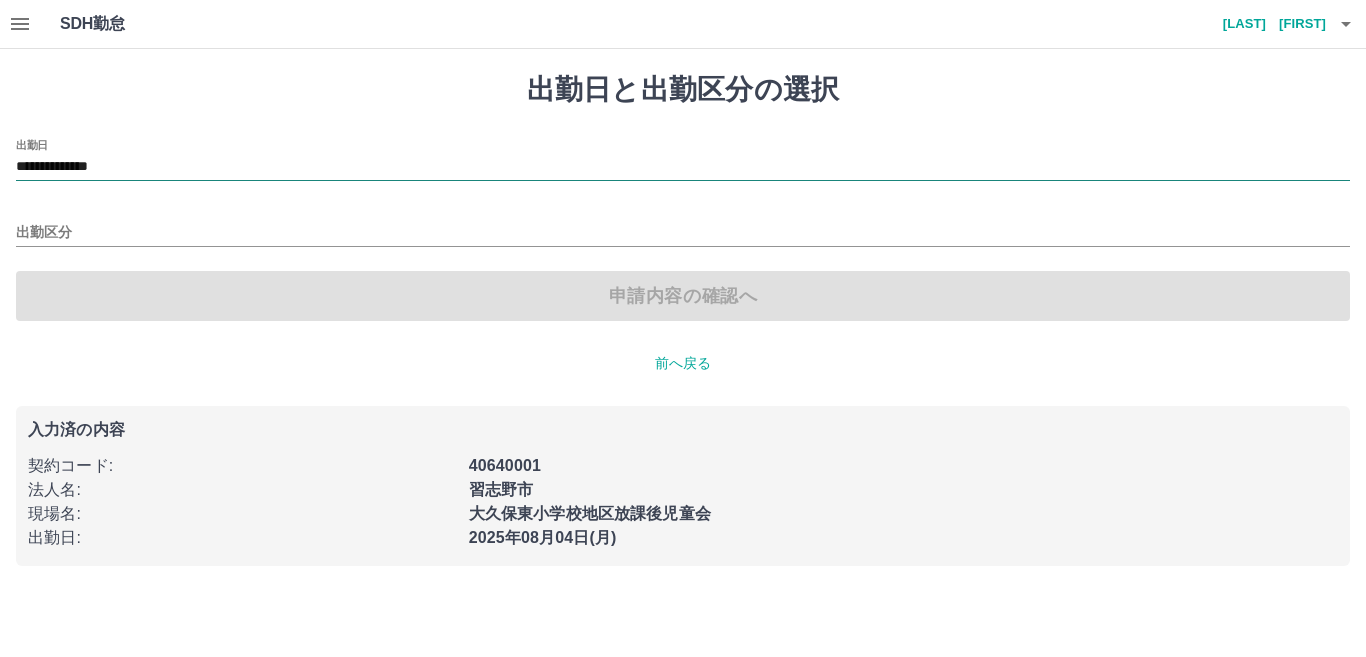 click on "**********" at bounding box center (683, 167) 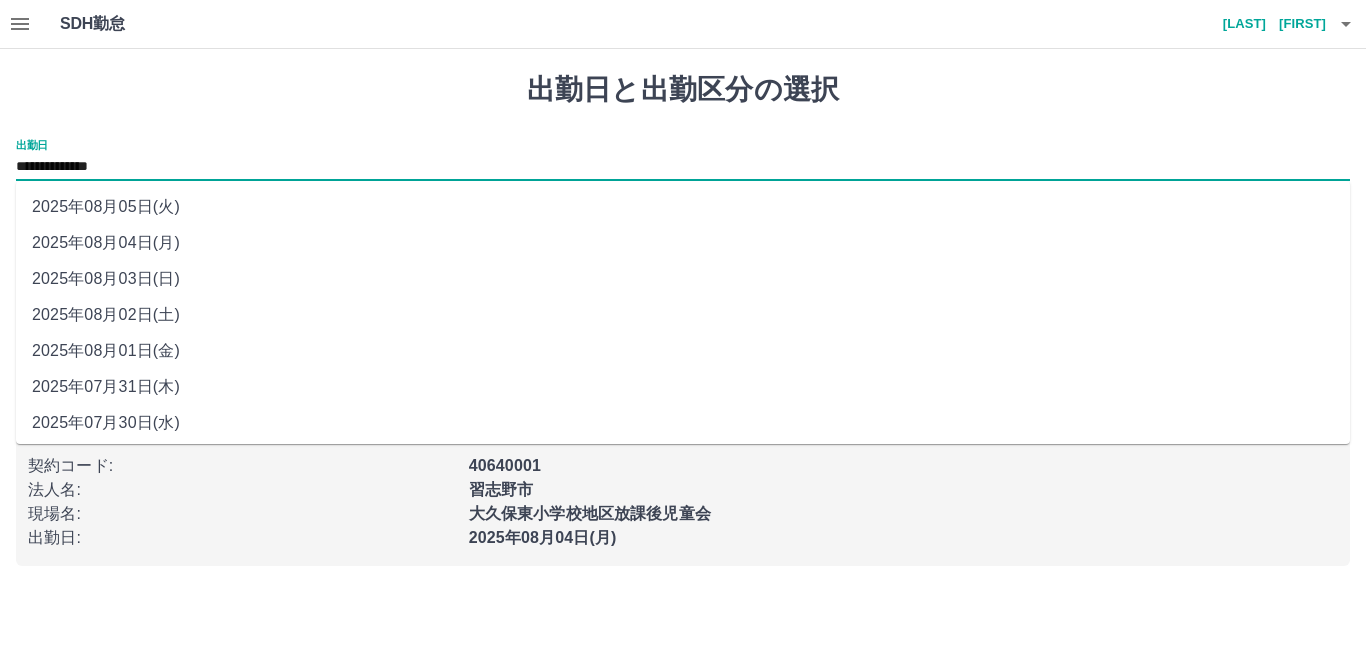 click on "2025年08月02日(土)" at bounding box center (683, 315) 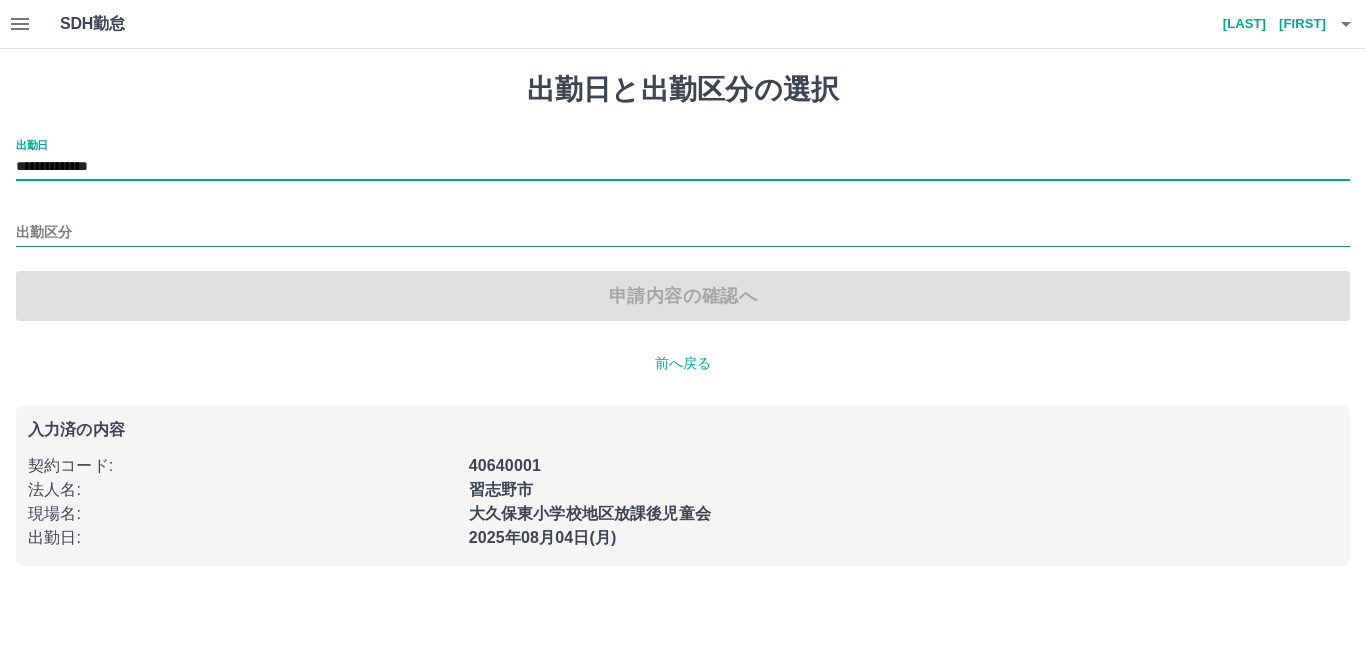 click on "出勤区分" at bounding box center [683, 233] 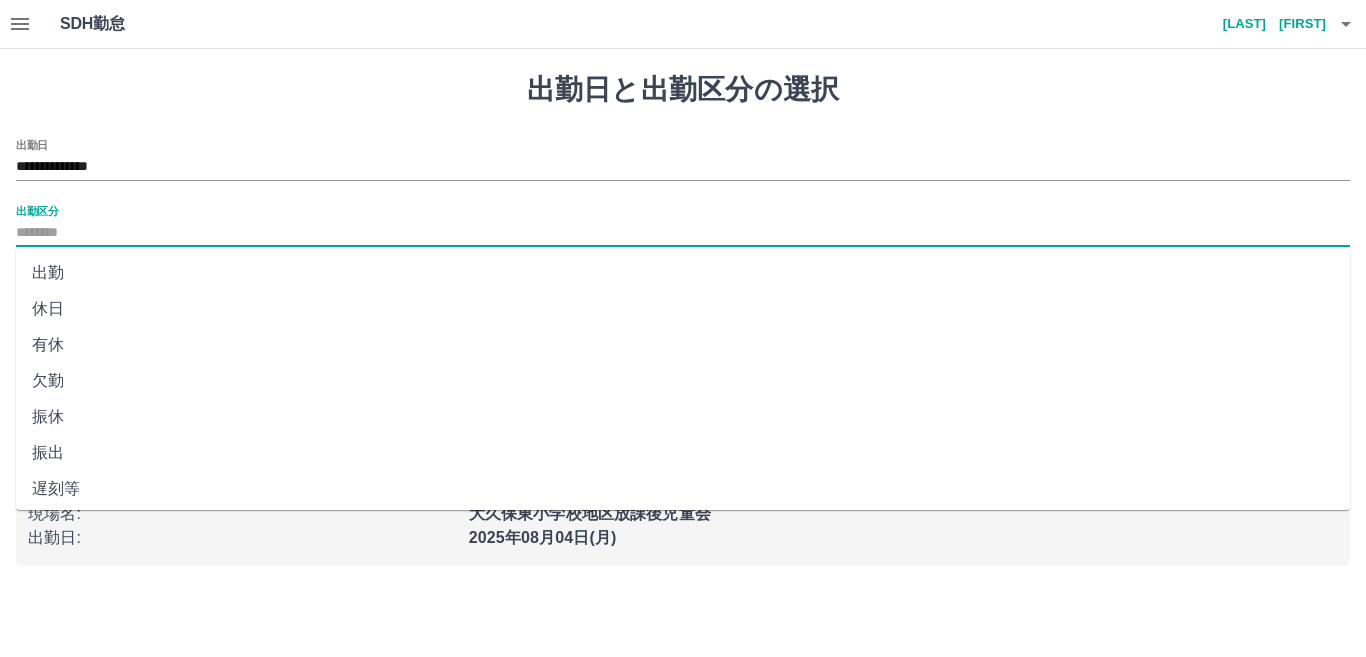 click on "休日" at bounding box center [683, 309] 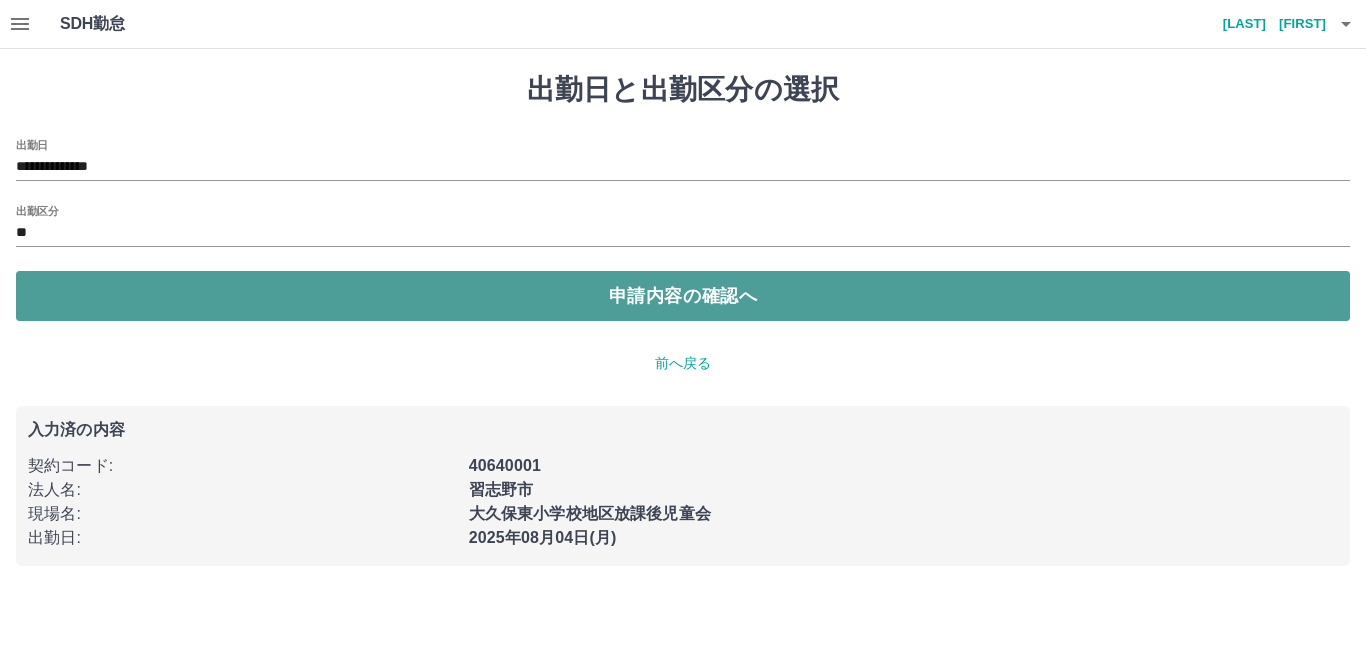 click on "申請内容の確認へ" at bounding box center [683, 296] 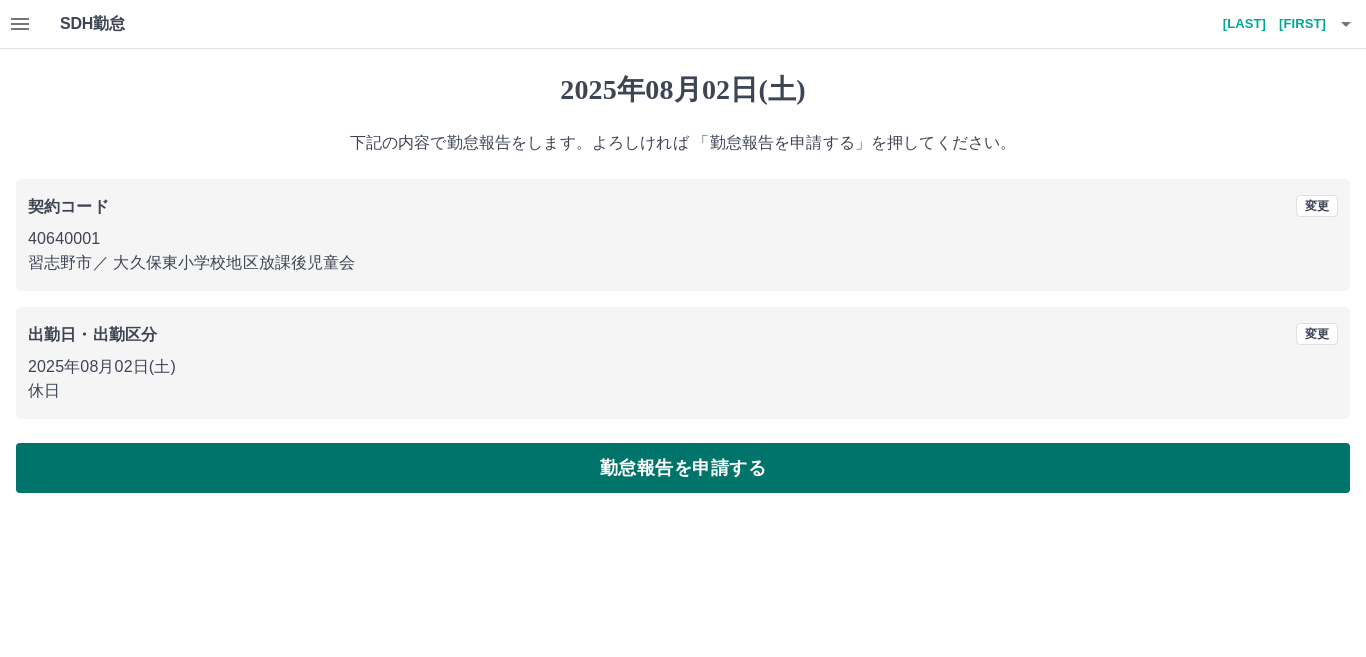 drag, startPoint x: 272, startPoint y: 466, endPoint x: 269, endPoint y: 447, distance: 19.235384 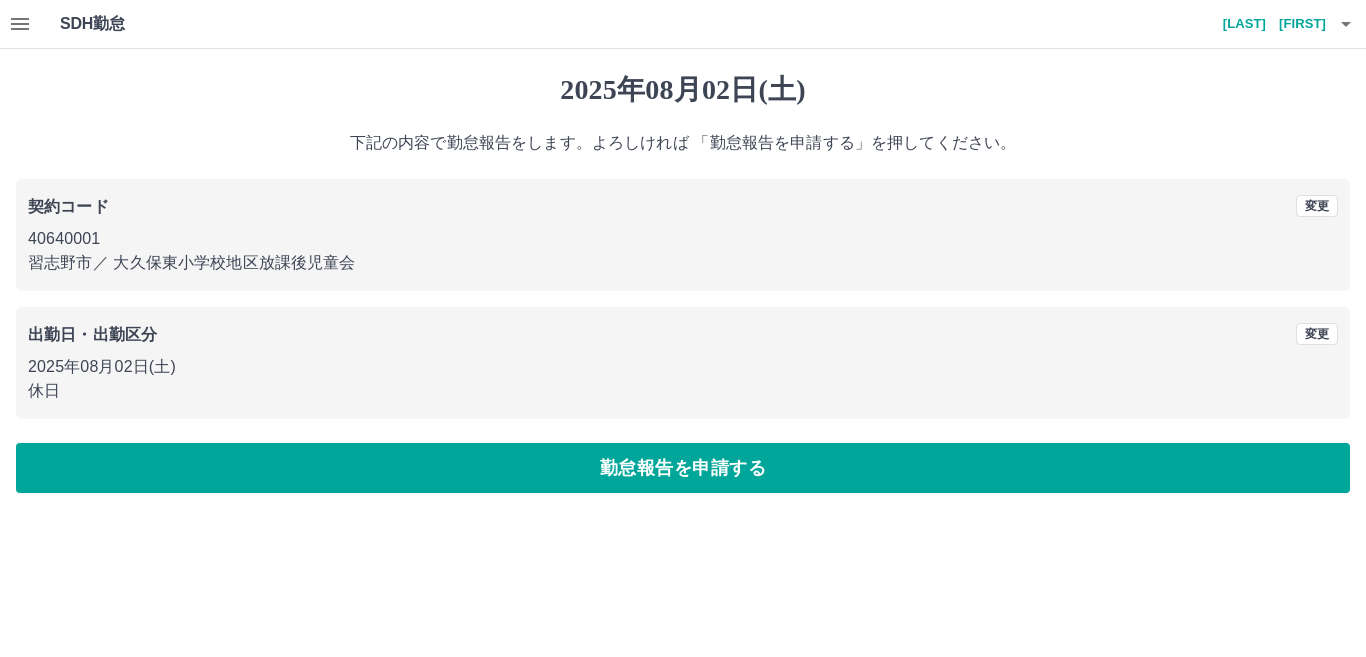 click on "勤怠報告を申請する" at bounding box center (683, 468) 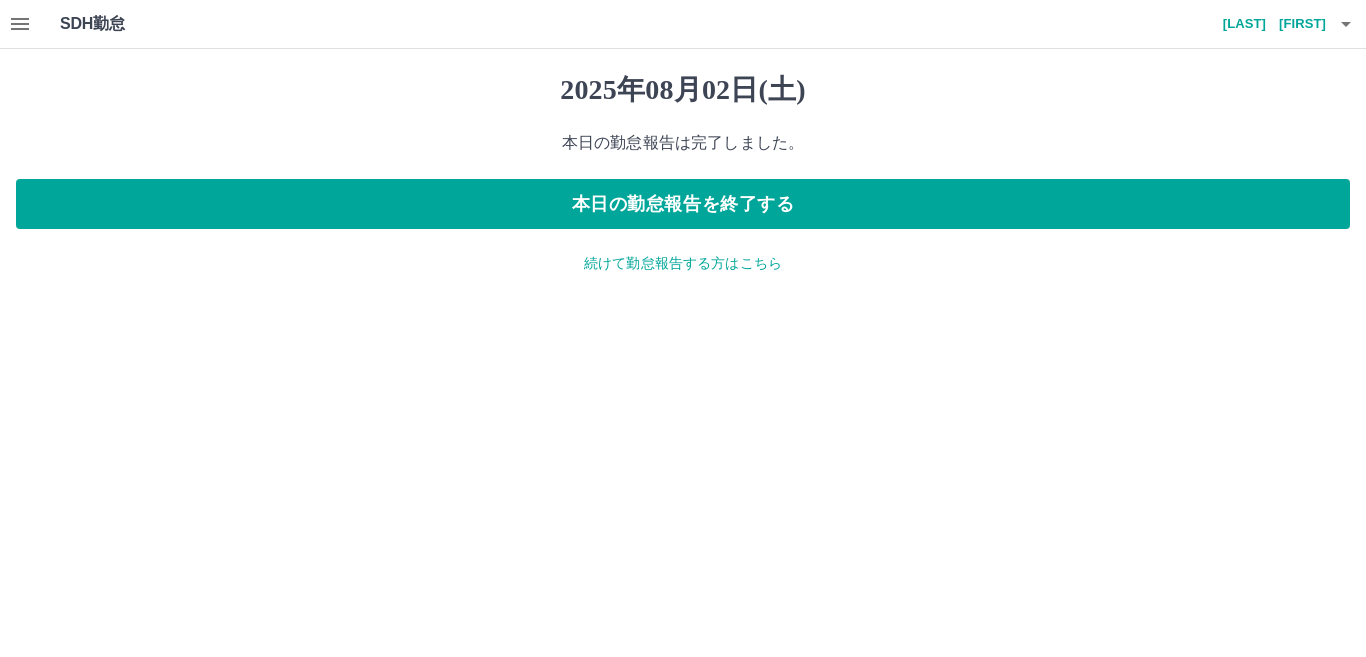 click on "続けて勤怠報告する方はこちら" at bounding box center [683, 263] 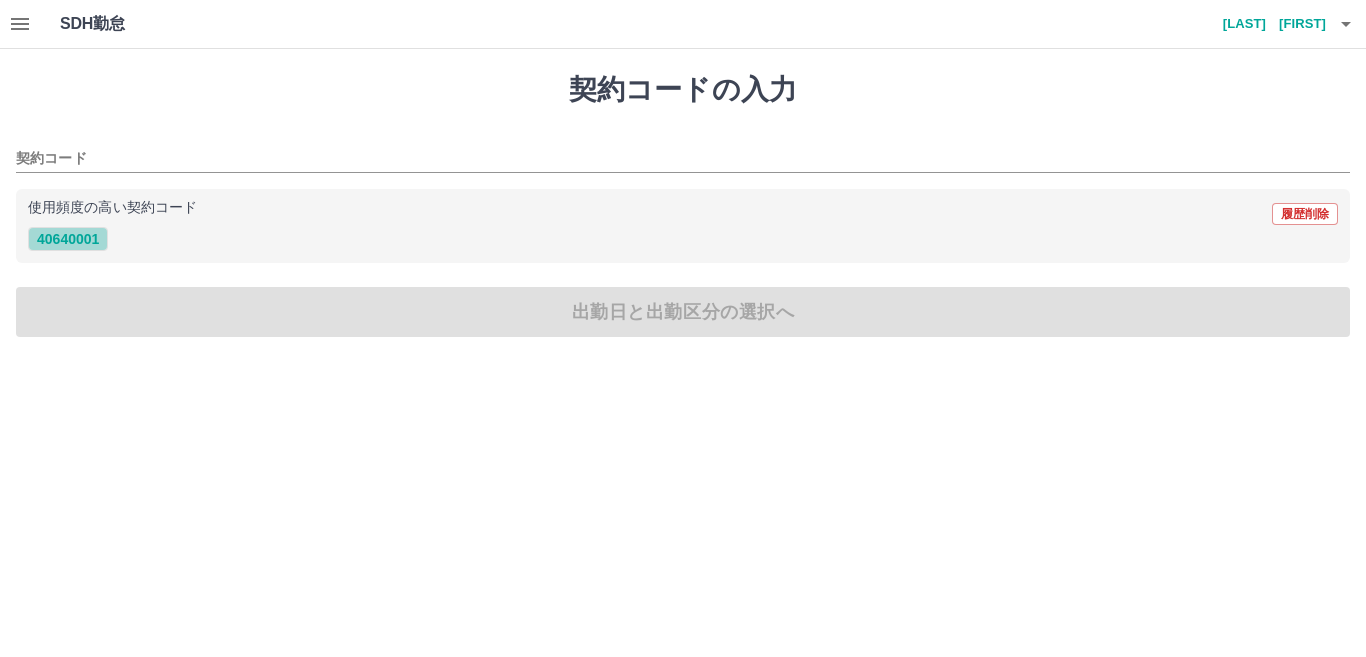 click on "40640001" at bounding box center [68, 239] 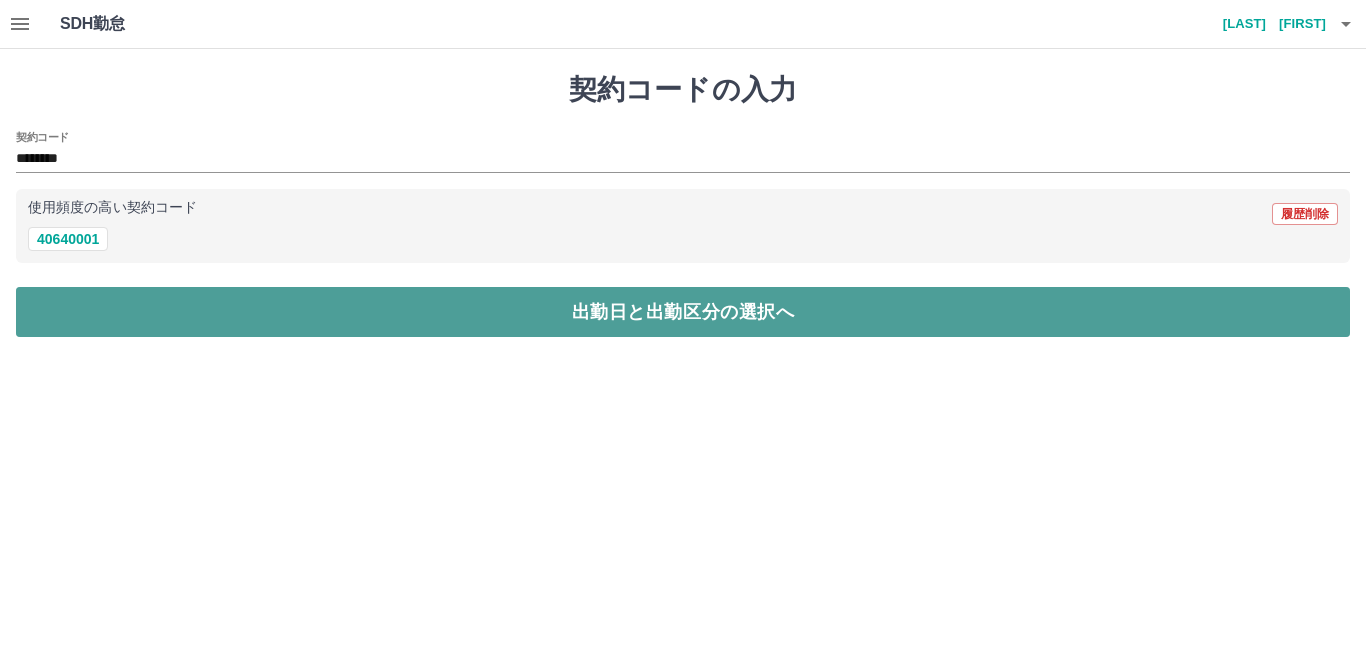 click on "出勤日と出勤区分の選択へ" at bounding box center [683, 312] 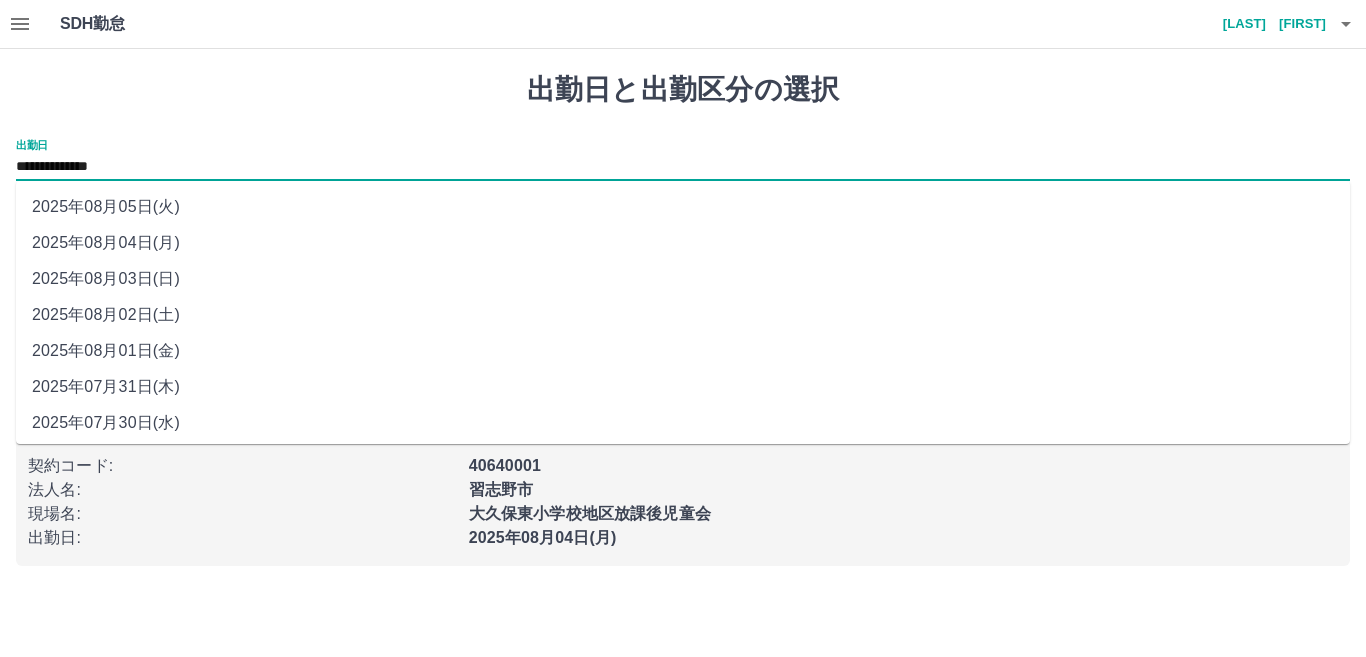 click on "**********" at bounding box center [683, 167] 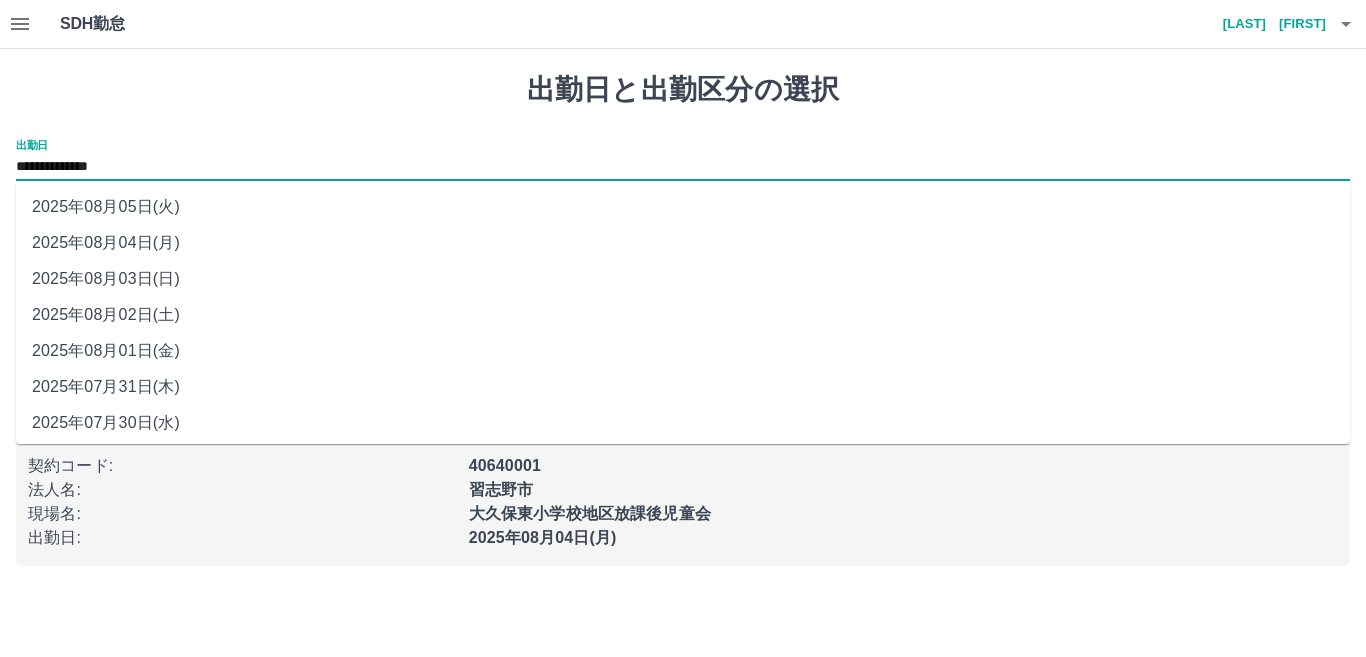 click on "2025年08月03日(日)" at bounding box center (683, 279) 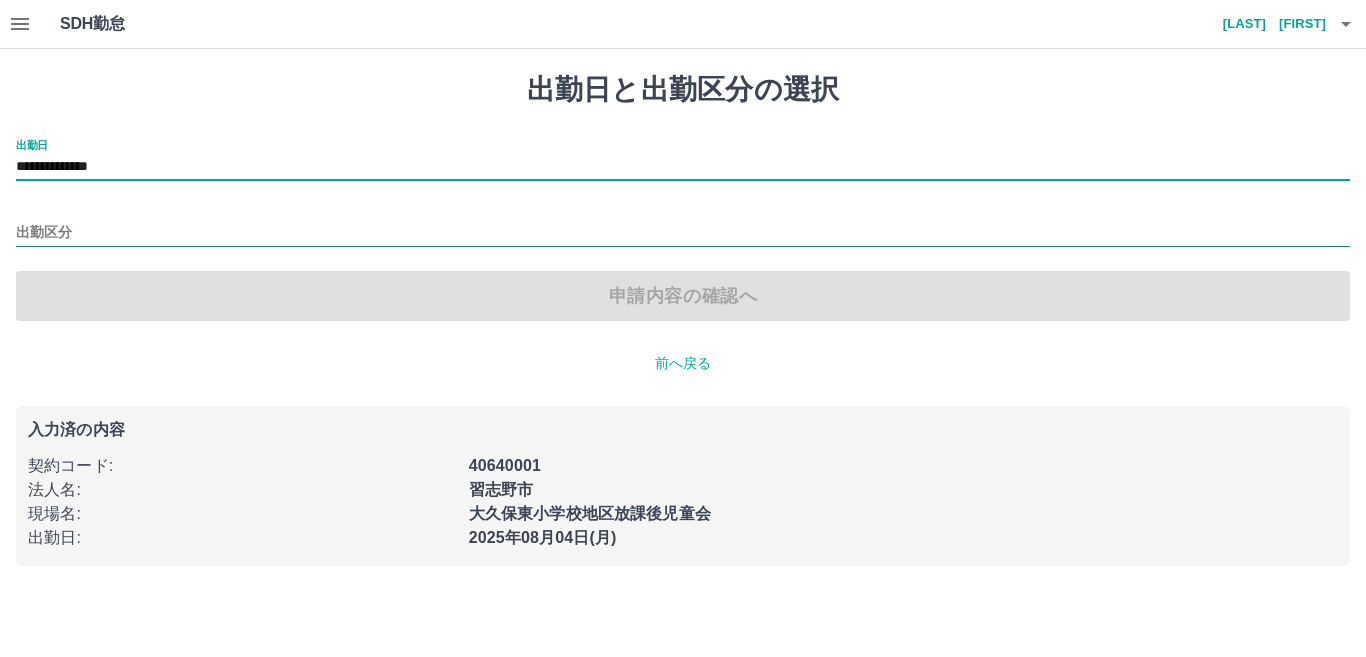 click on "出勤区分" at bounding box center [683, 233] 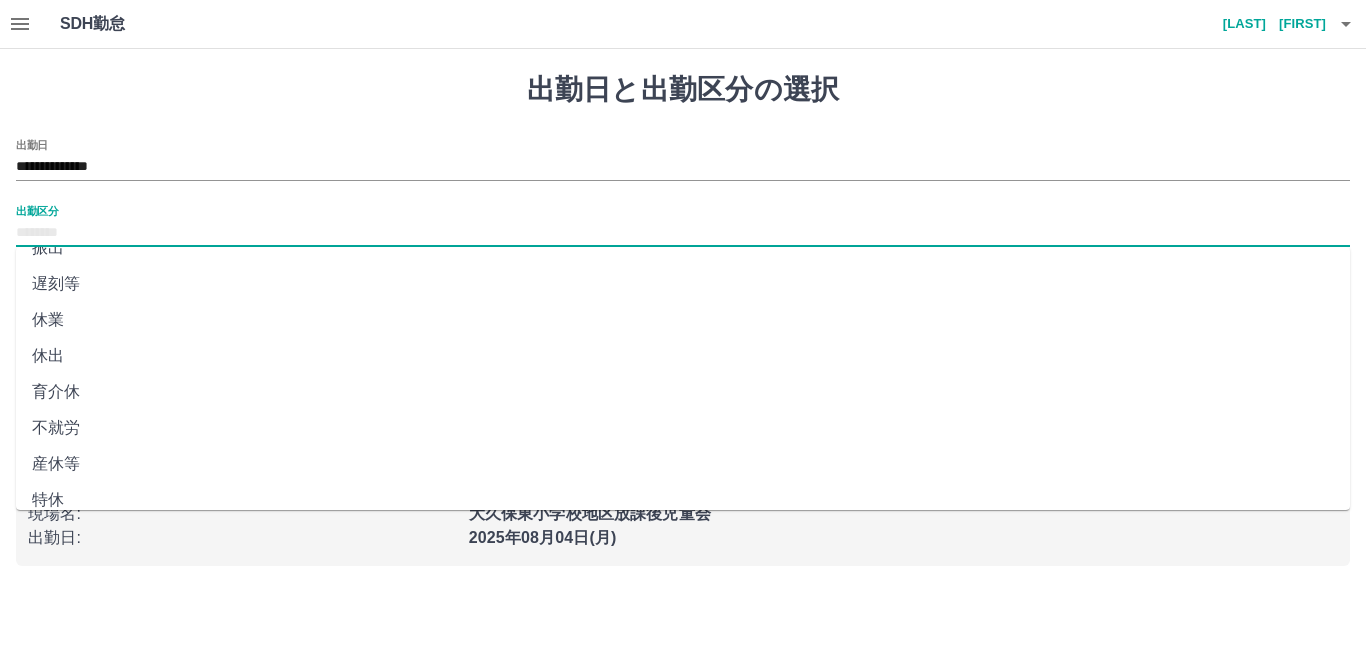 scroll, scrollTop: 401, scrollLeft: 0, axis: vertical 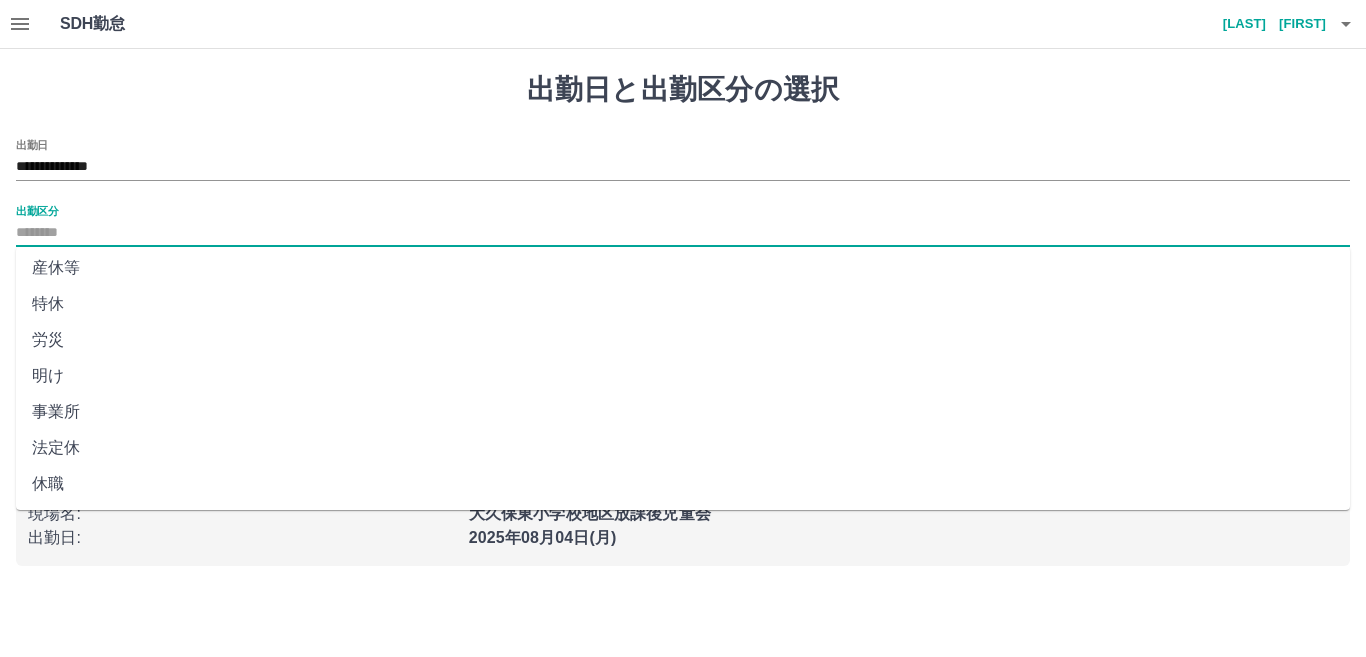 click on "法定休" at bounding box center [683, 448] 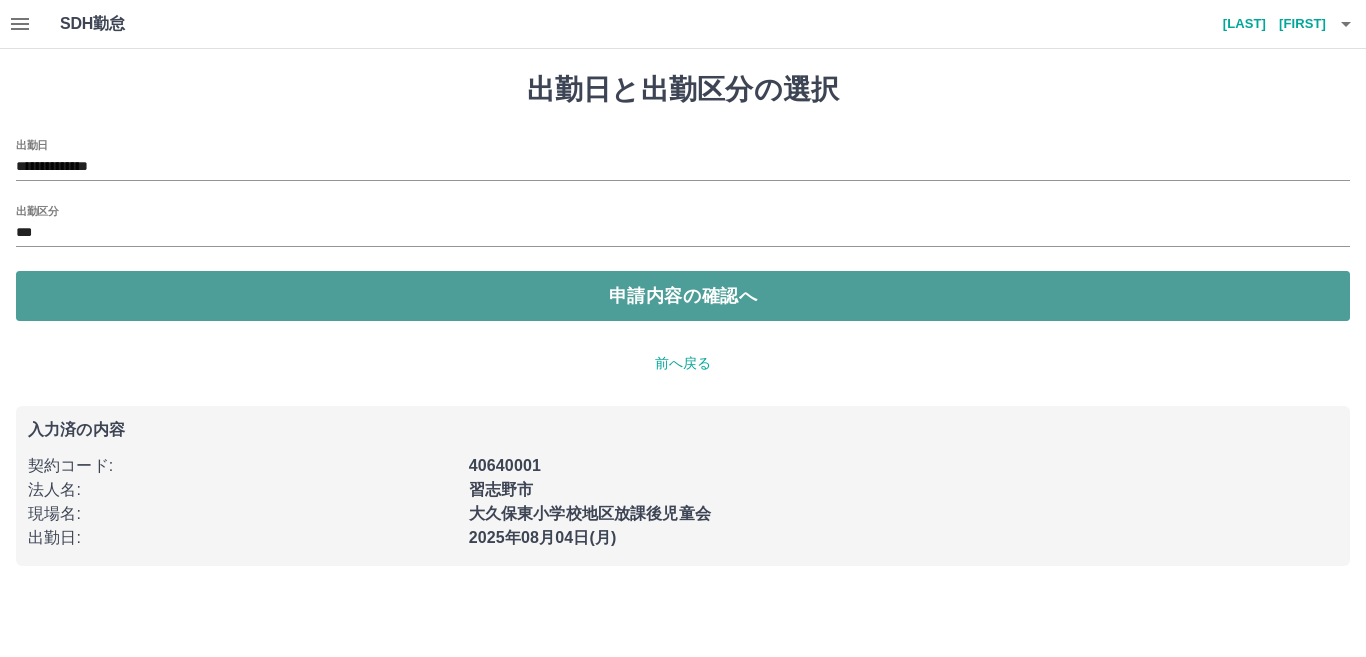 click on "申請内容の確認へ" at bounding box center [683, 296] 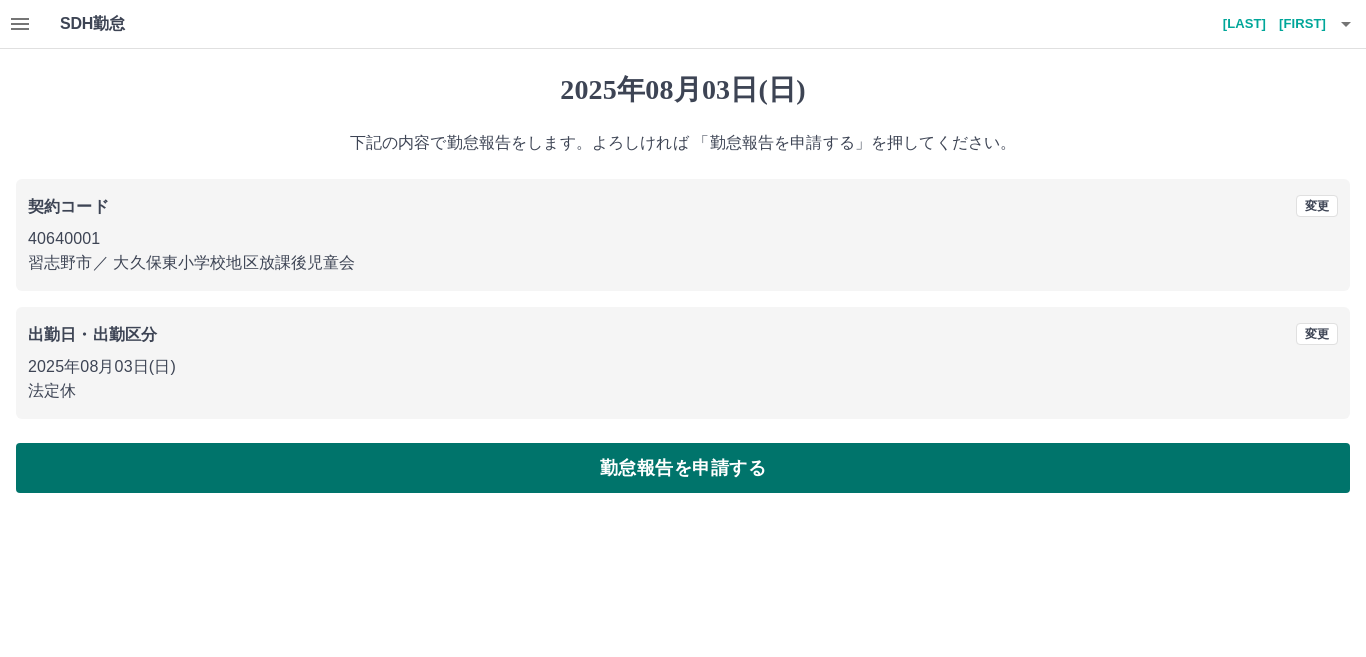 click on "勤怠報告を申請する" at bounding box center [683, 468] 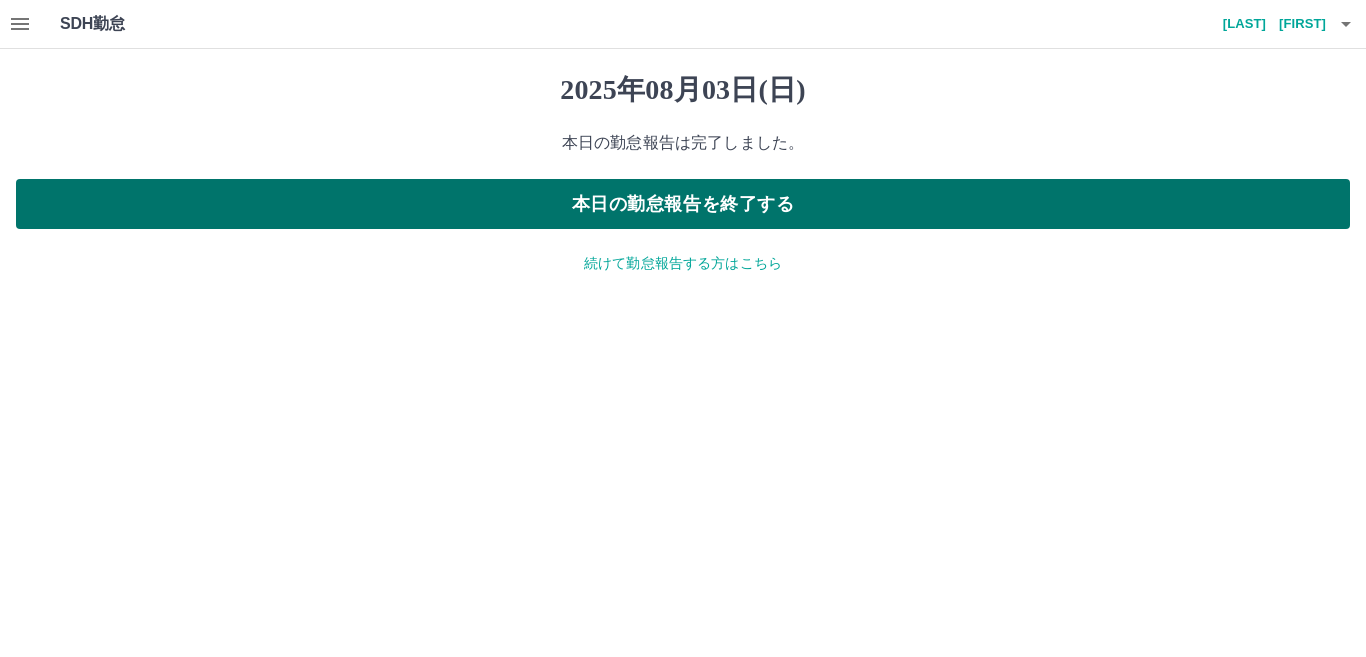 click on "本日の勤怠報告を終了する" at bounding box center [683, 204] 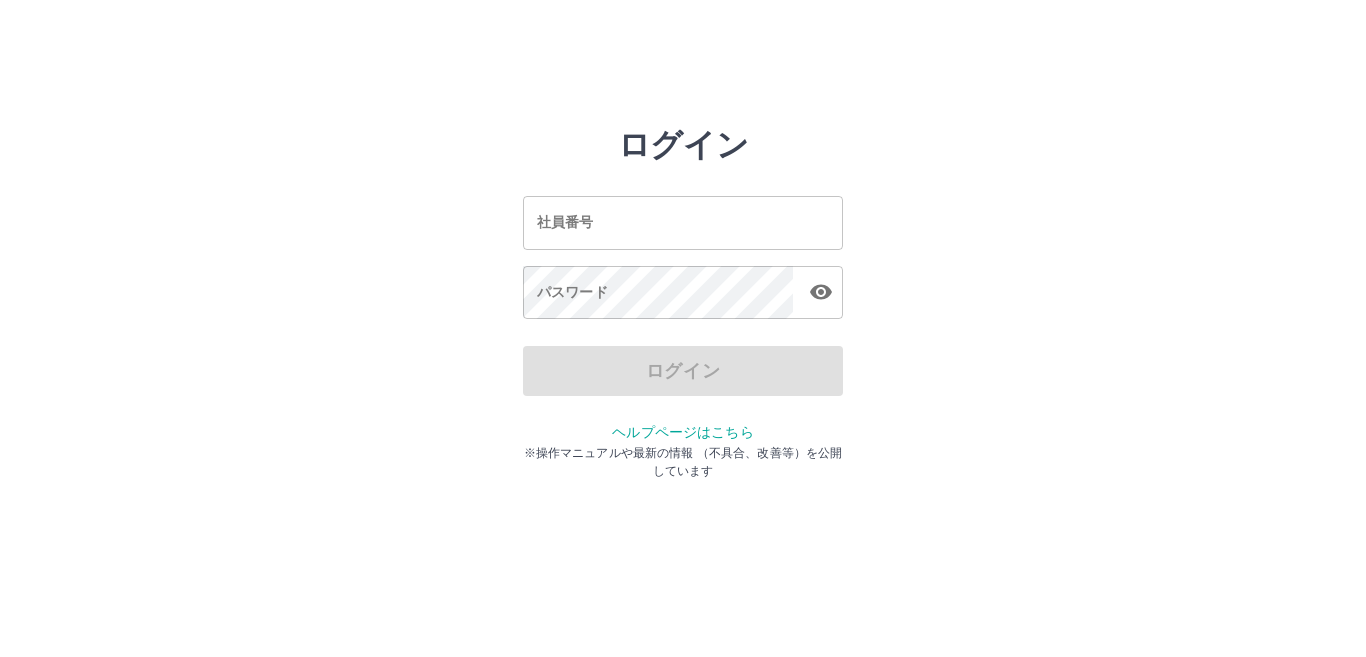 scroll, scrollTop: 0, scrollLeft: 0, axis: both 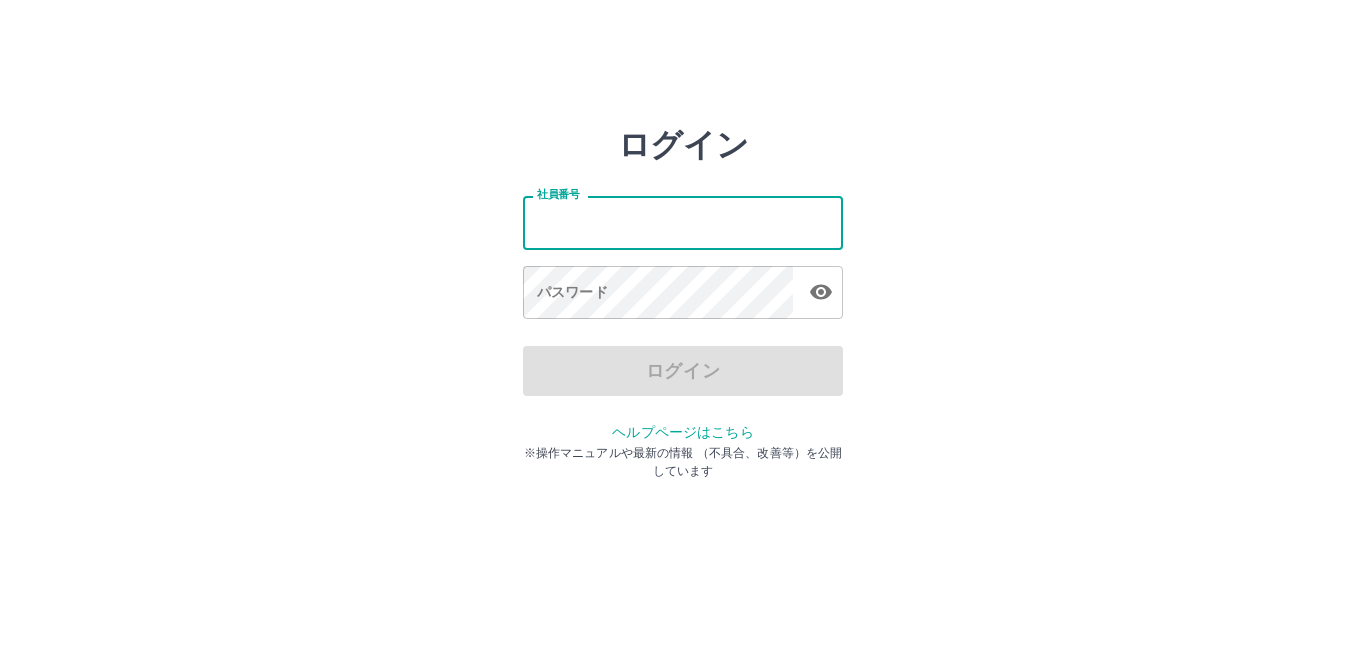 click on "ログイン 社員番号 社員番号 パスワード パスワード ログイン ヘルプページはこちら ※操作マニュアルや最新の情報 （不具合、改善等）を公開しています" at bounding box center (683, 286) 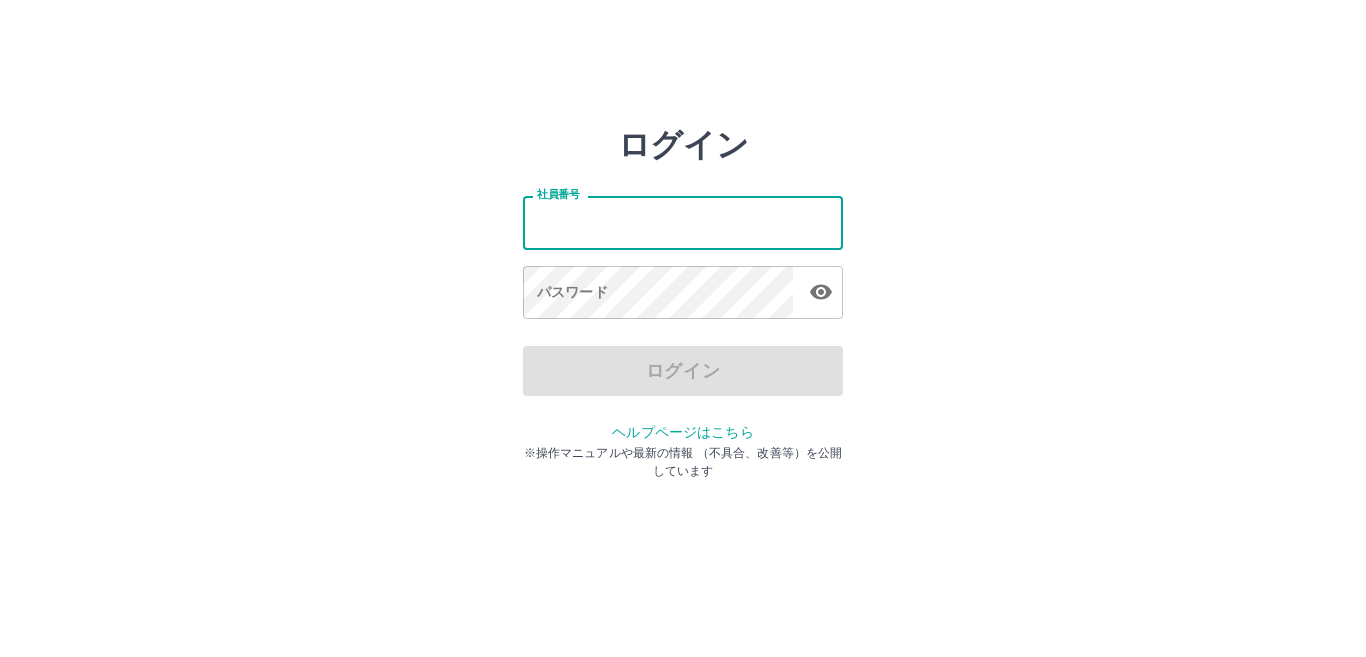 click on "社員番号" at bounding box center (683, 222) 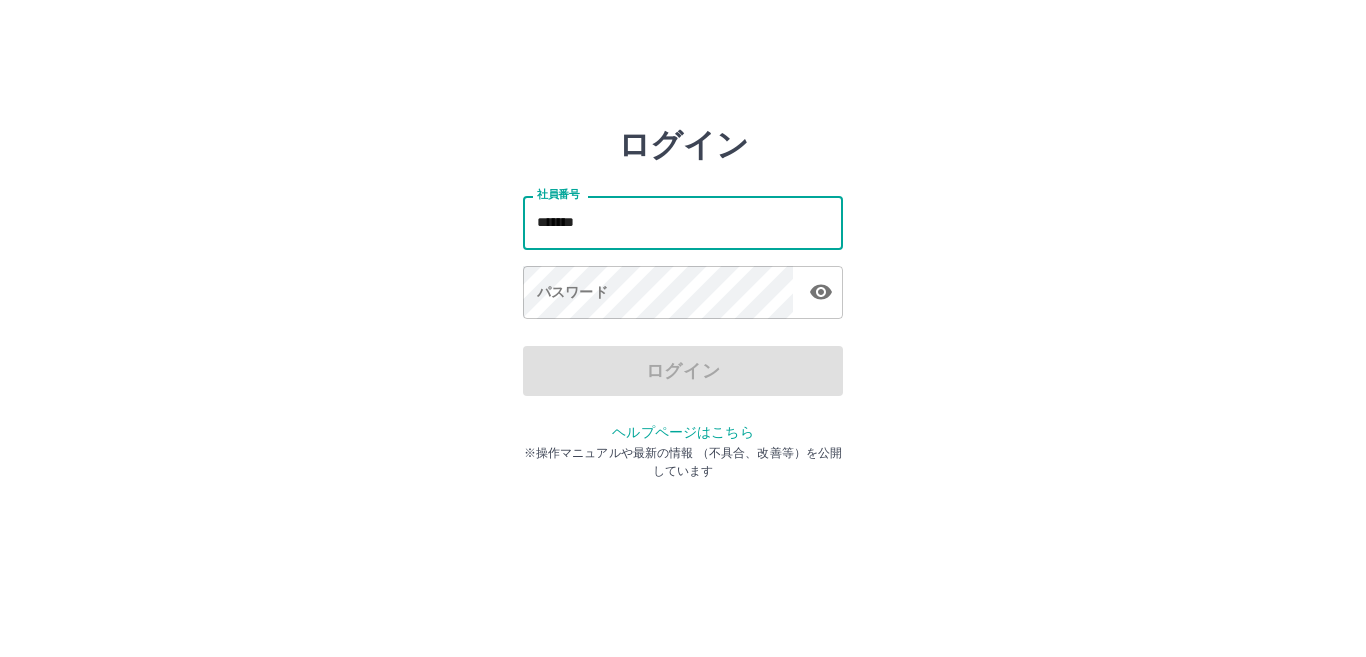 type on "*******" 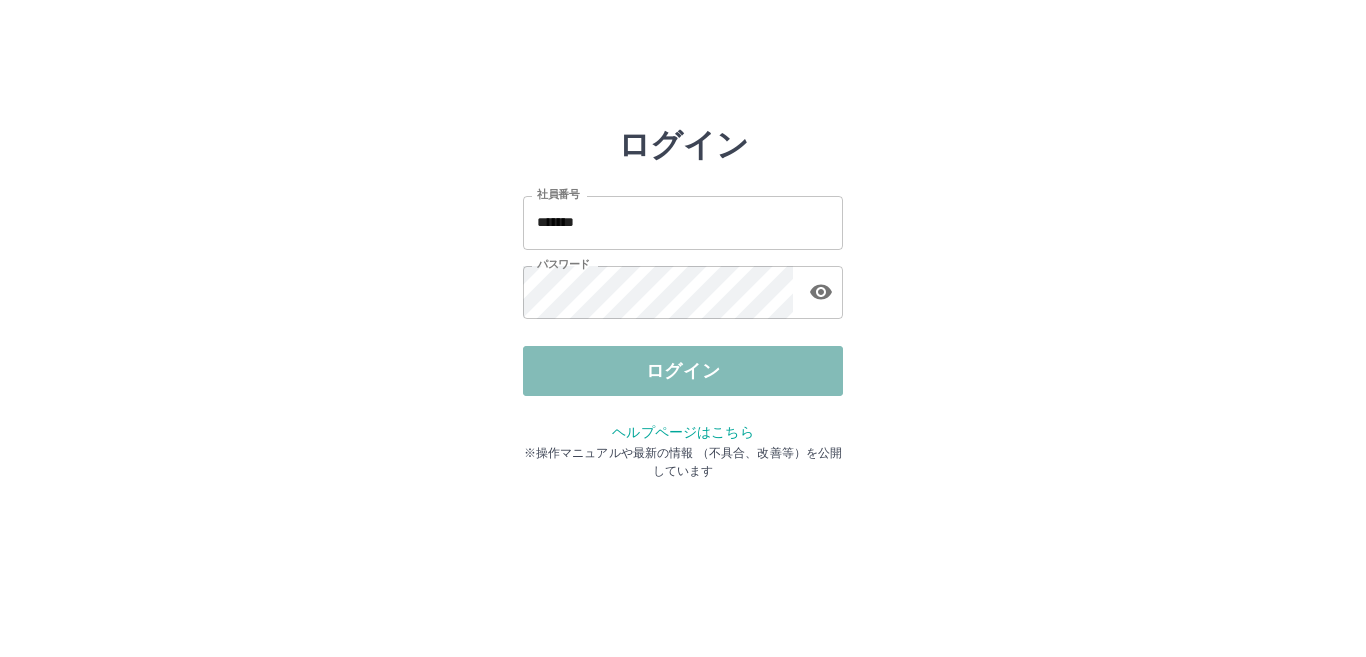 click on "ログイン" at bounding box center [683, 371] 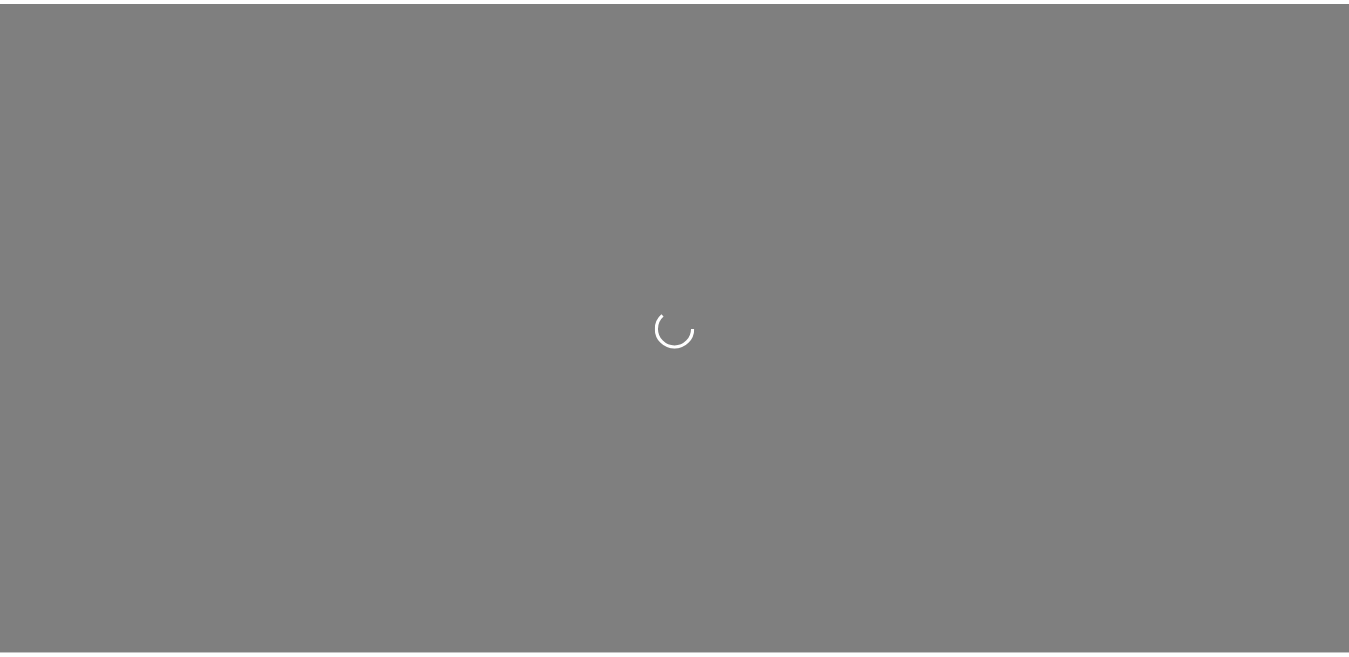 scroll, scrollTop: 0, scrollLeft: 0, axis: both 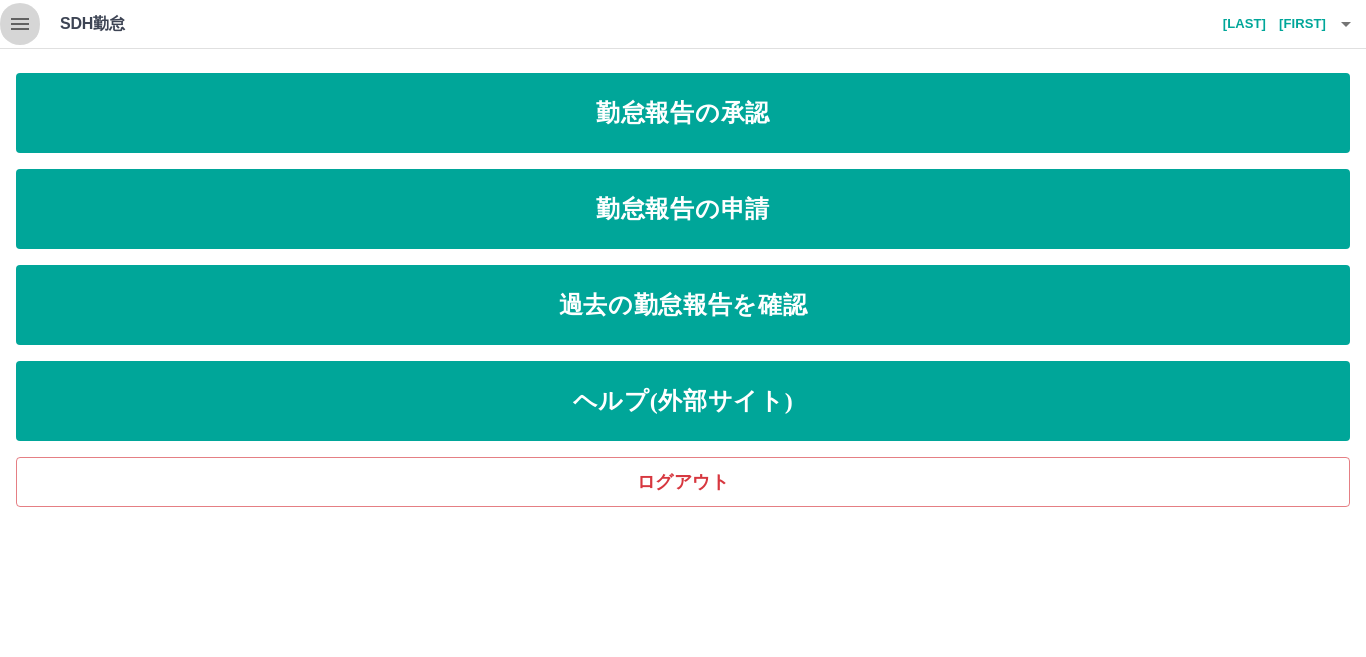 click 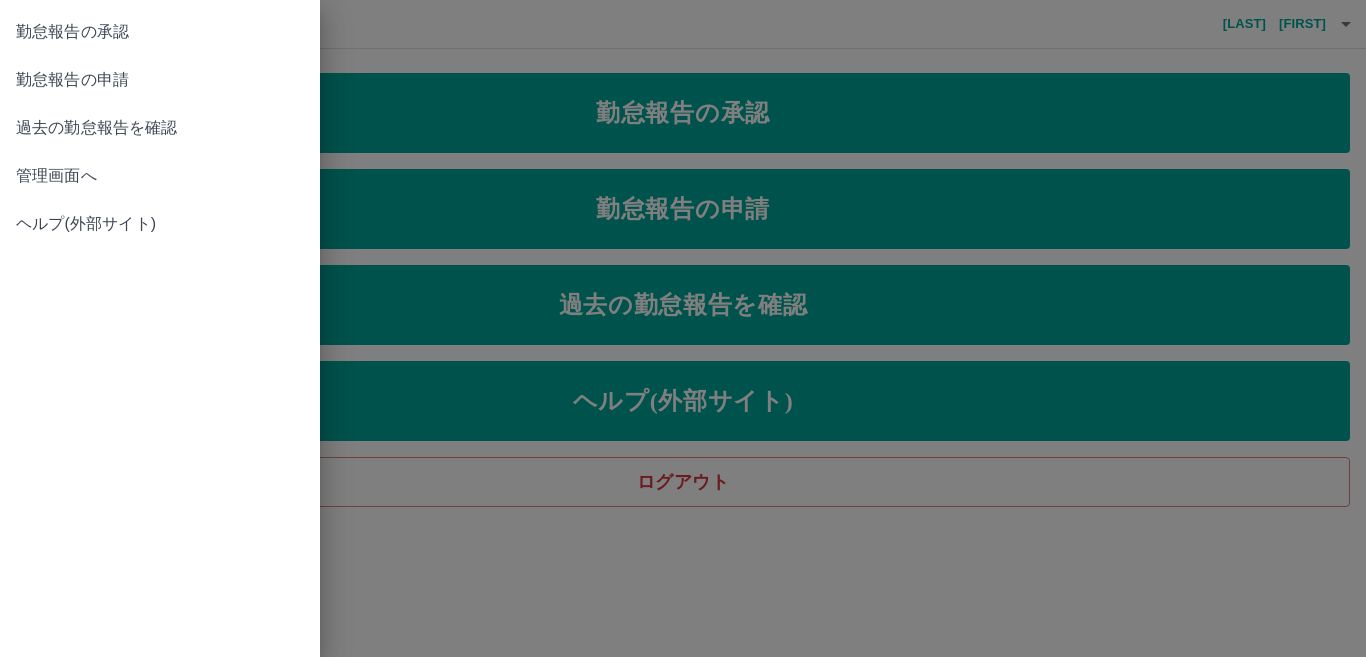 click on "管理画面へ" at bounding box center (160, 176) 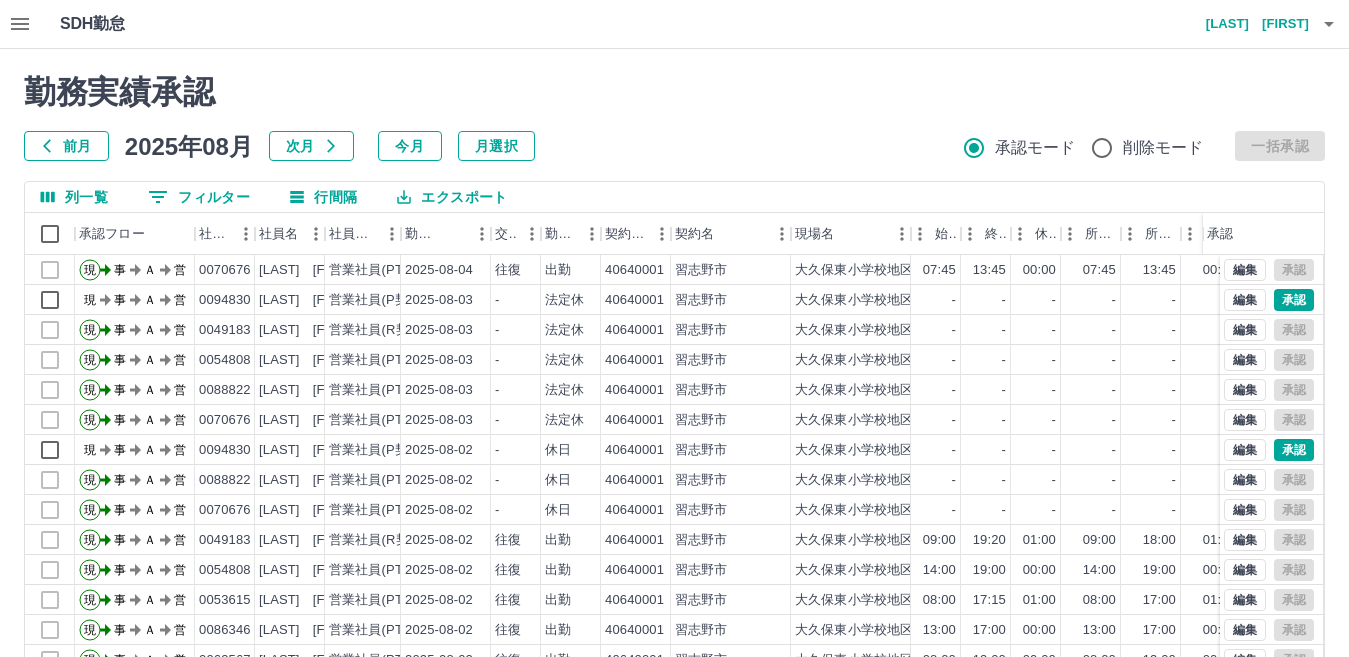click on "前月" at bounding box center (66, 146) 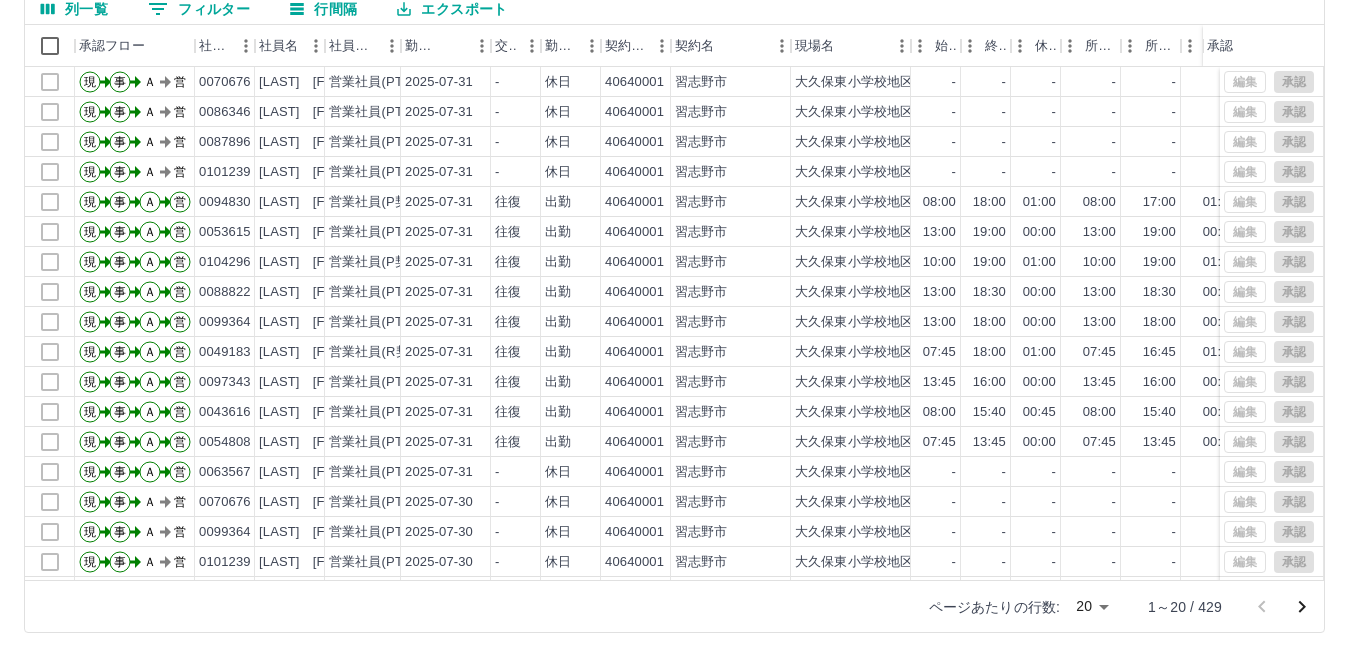 scroll, scrollTop: 0, scrollLeft: 0, axis: both 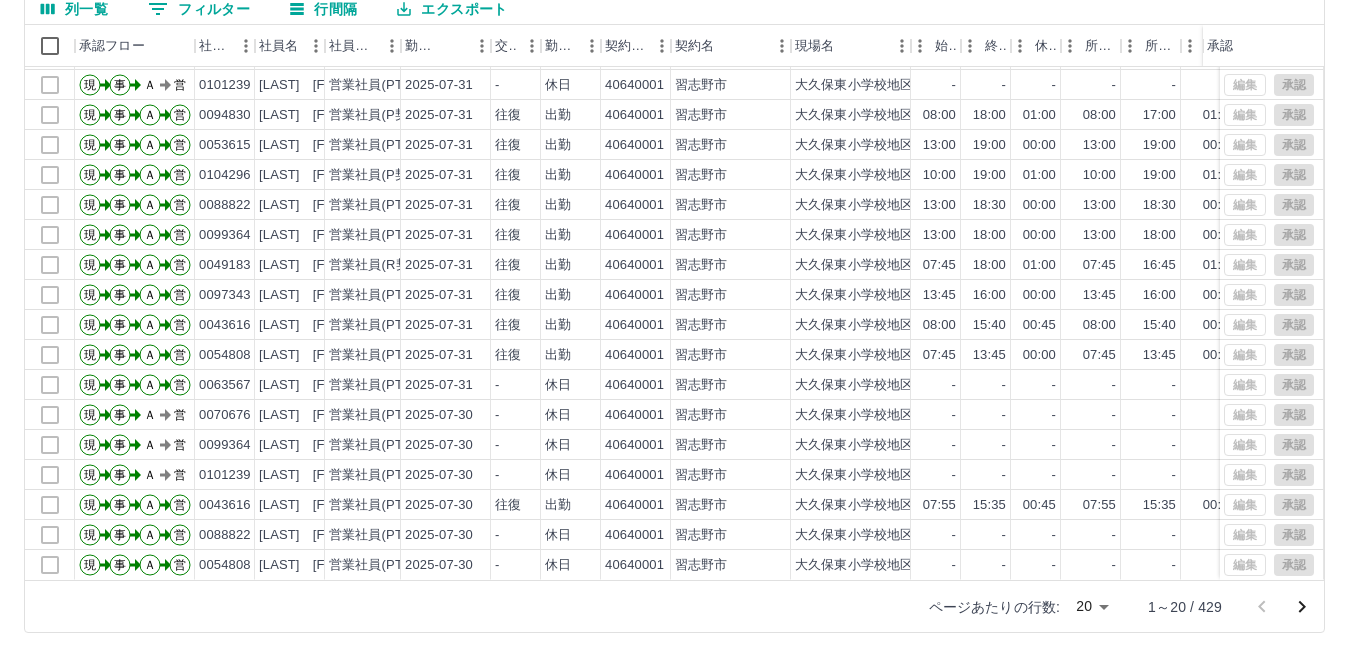 click on "SDH勤怠 [LAST]　[FIRST] 勤務実績承認 前月 2025年07月 次月 今月 月選択 承認モード 削除モード 一括承認 列一覧 0 フィルター 行間隔 エクスポート 承認フロー 社員番号 社員名 社員区分 勤務日 交通費 勤務区分 契約コード 契約名 現場名 始業 終業 休憩 所定開始 所定終業 所定休憩 拘束 勤務 遅刻等 コメント ステータス 承認 現 事 Ａ 営 0086346 [LAST]　[FIRST] 営業社員(PT契約) 2025-07-31  -  休日 40640001 [CITY] [DISTRICT] - - - - - - 00:00 00:00 00:00 AM承認待 現 事 Ａ 営 0087896 [LAST]　[FIRST] 営業社員(PT契約) 2025-07-31  -  休日 40640001 [CITY] [DISTRICT] - - - - - - 00:00 00:00 00:00 AM承認待 現 事 Ａ 営 0101239 [LAST]　[FIRST] 営業社員(PT契約) 2025-07-31  -  休日 40640001 [CITY] [DISTRICT] - - - - - - 00:00 00:00 00:00 AM承認待 現 事 -" at bounding box center [674, 234] 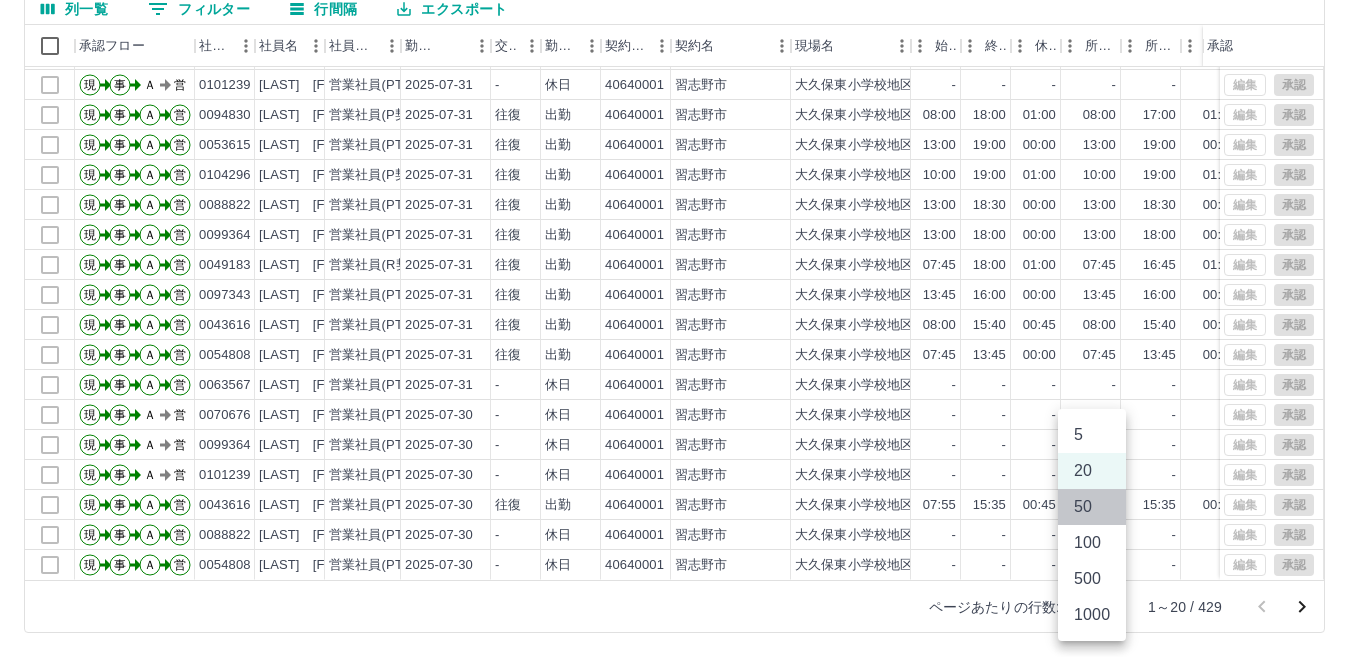 click on "50" at bounding box center (1092, 507) 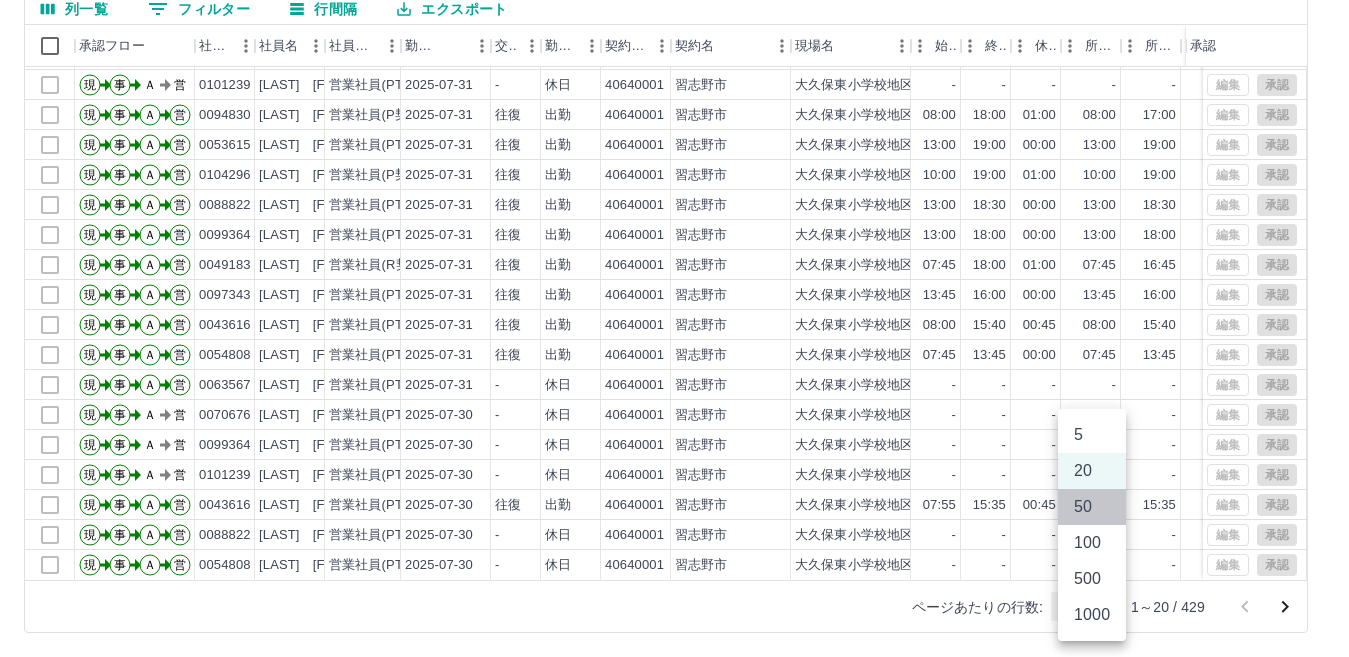 type on "**" 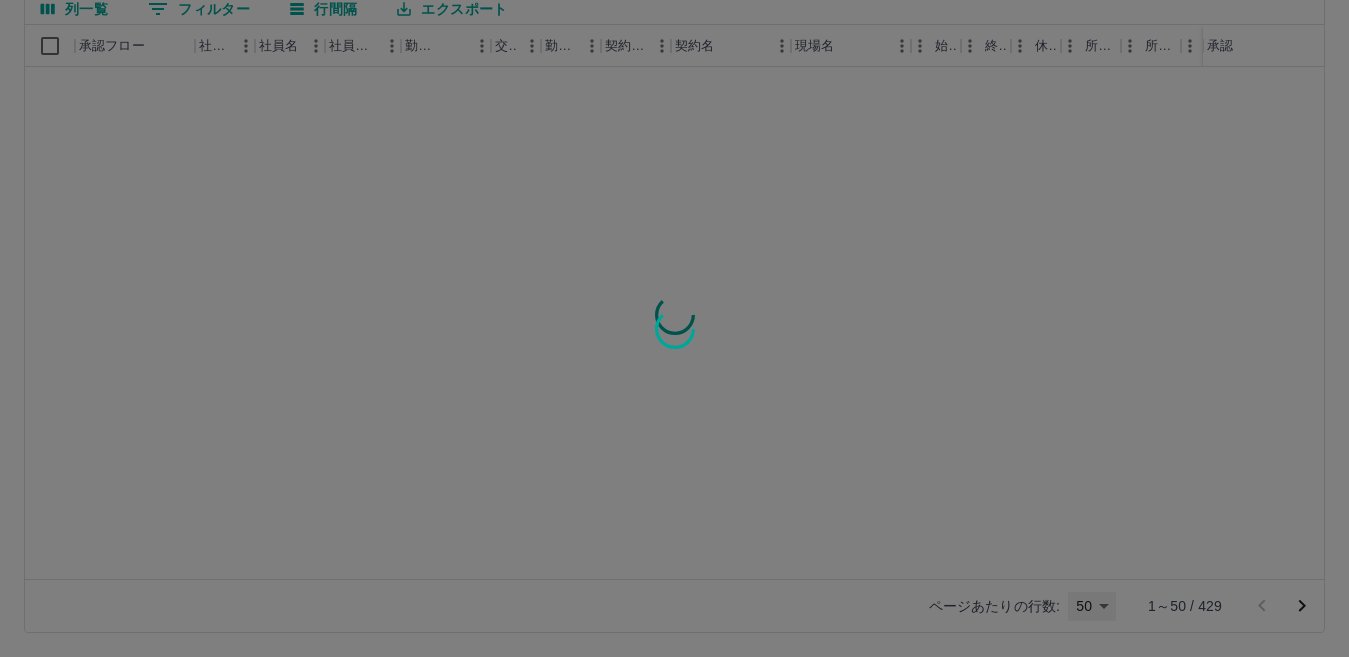 scroll, scrollTop: 0, scrollLeft: 0, axis: both 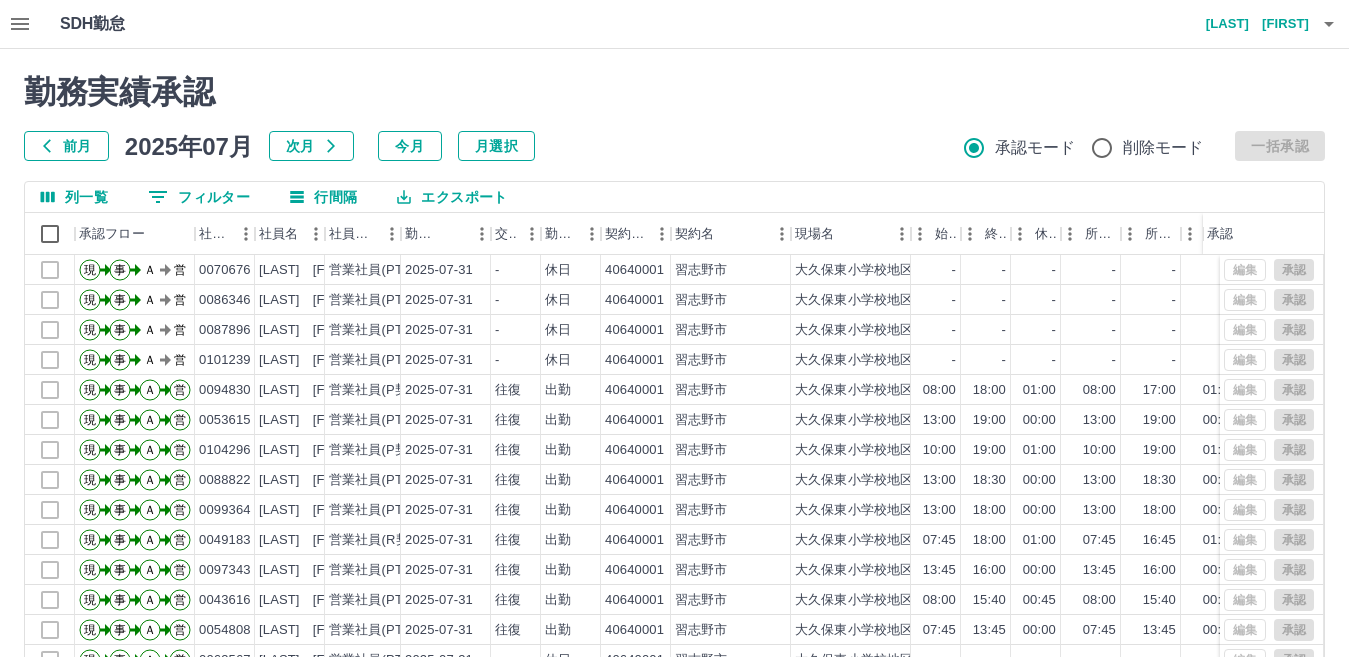 click on "0 フィルター" at bounding box center (199, 197) 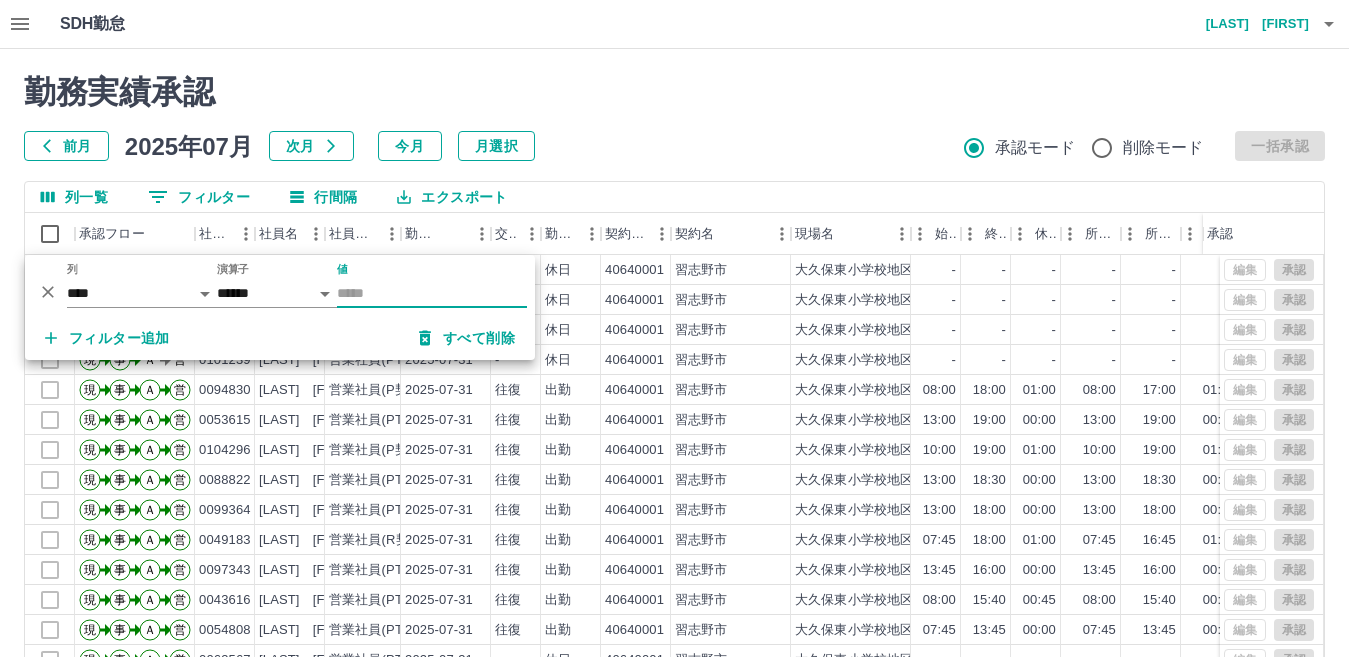 click on "値" at bounding box center [432, 293] 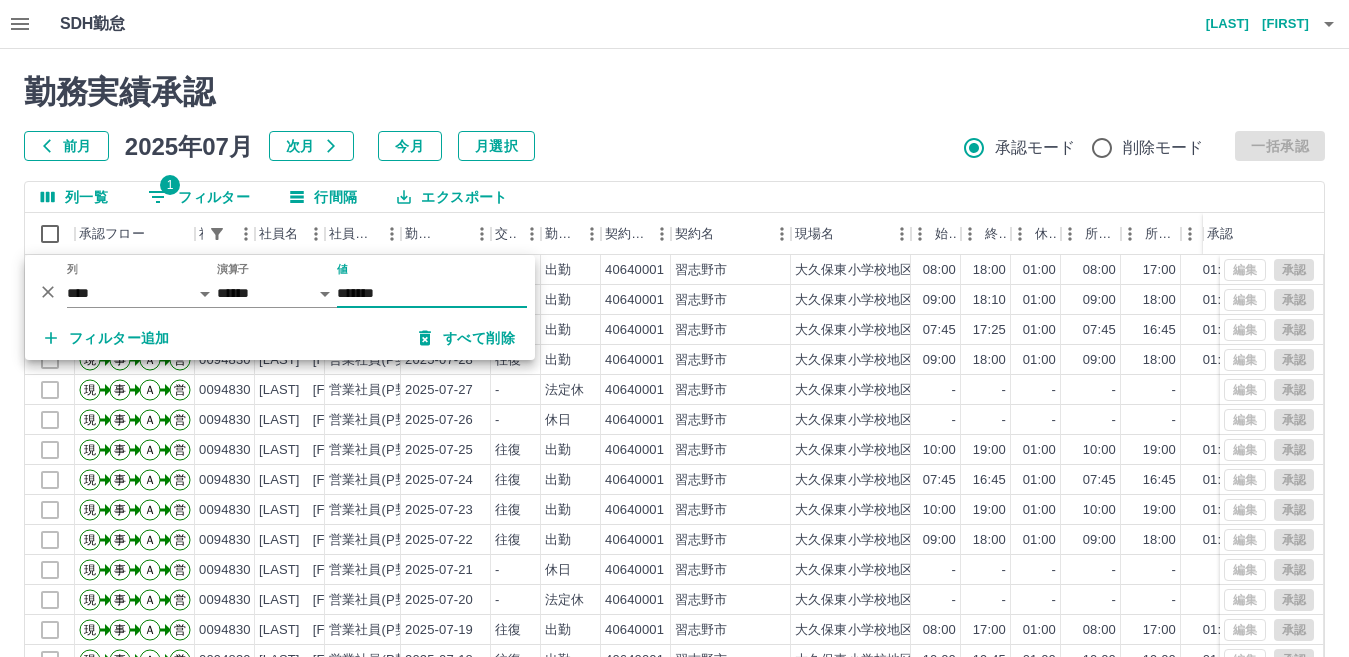 type on "*******" 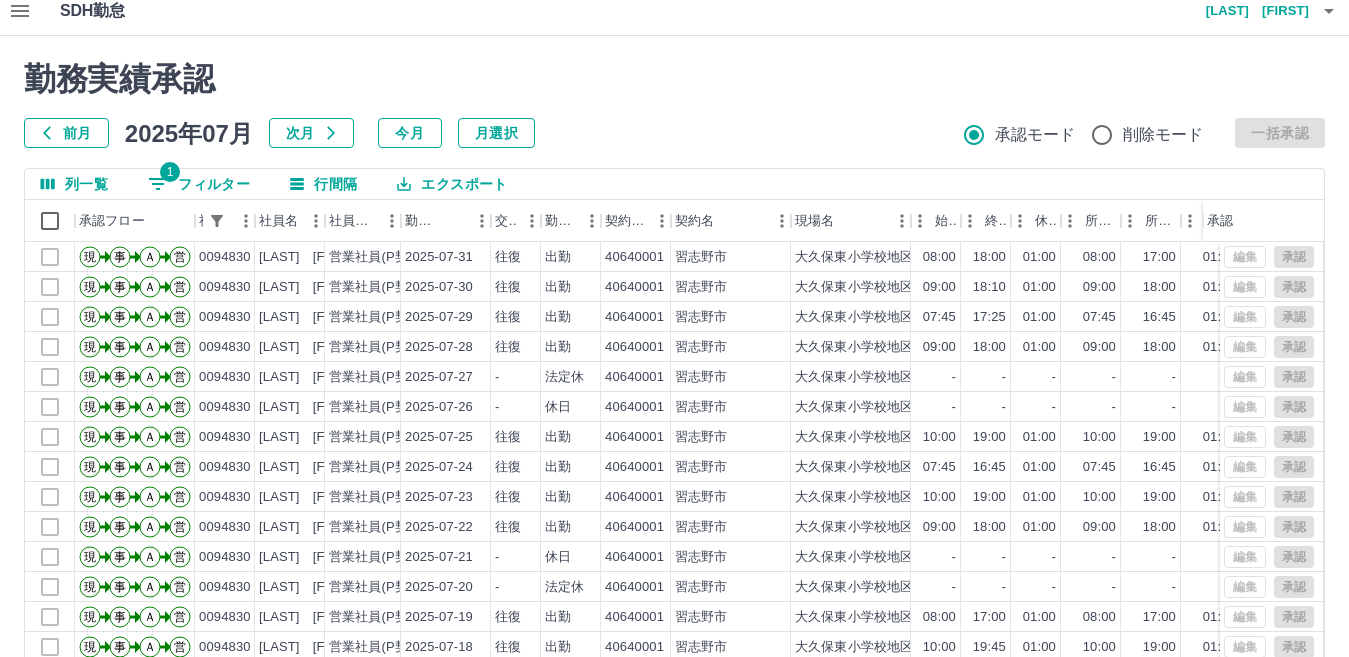 scroll, scrollTop: 188, scrollLeft: 0, axis: vertical 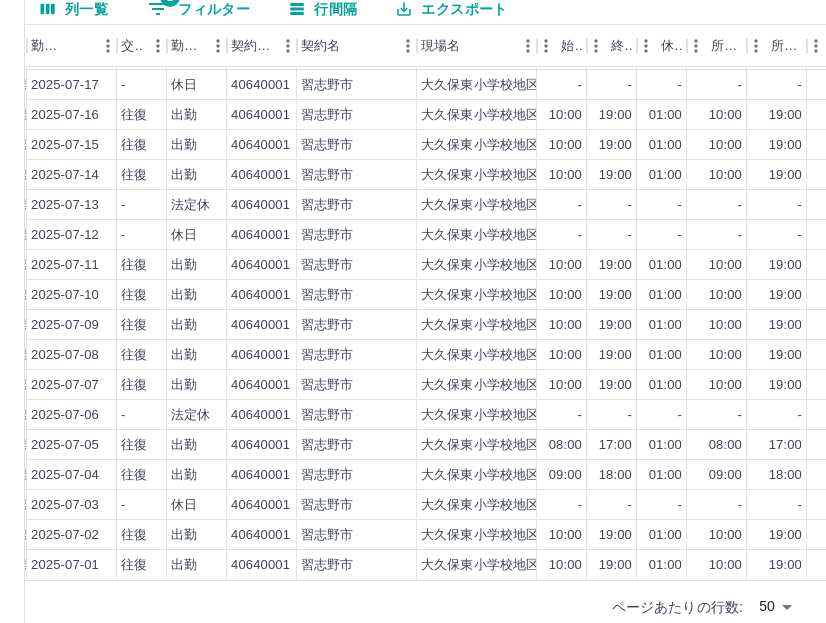 click on "ページあたりの行数: 50 ** 1～31 / 31" at bounding box center [512, 606] 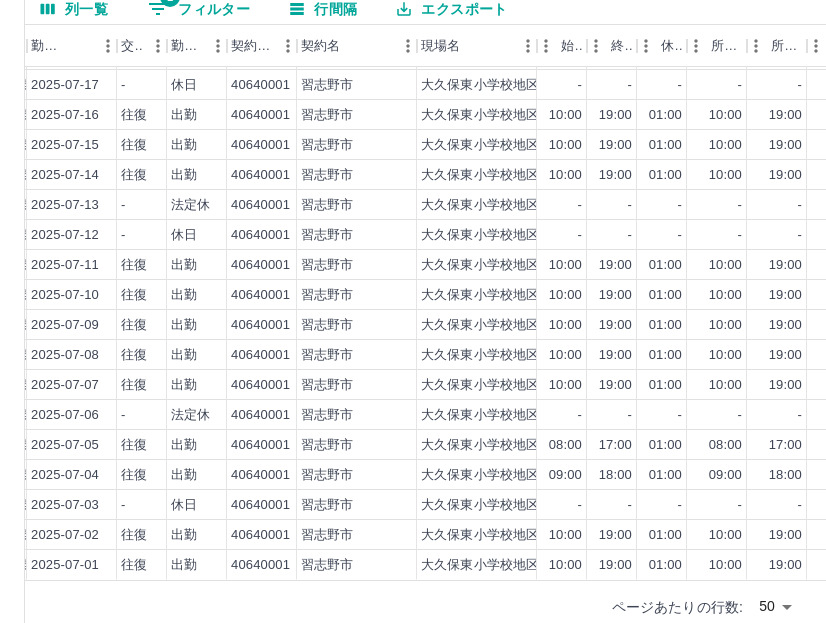click on "ページあたりの行数: 50 ** 1～31 / 31" at bounding box center (512, 606) 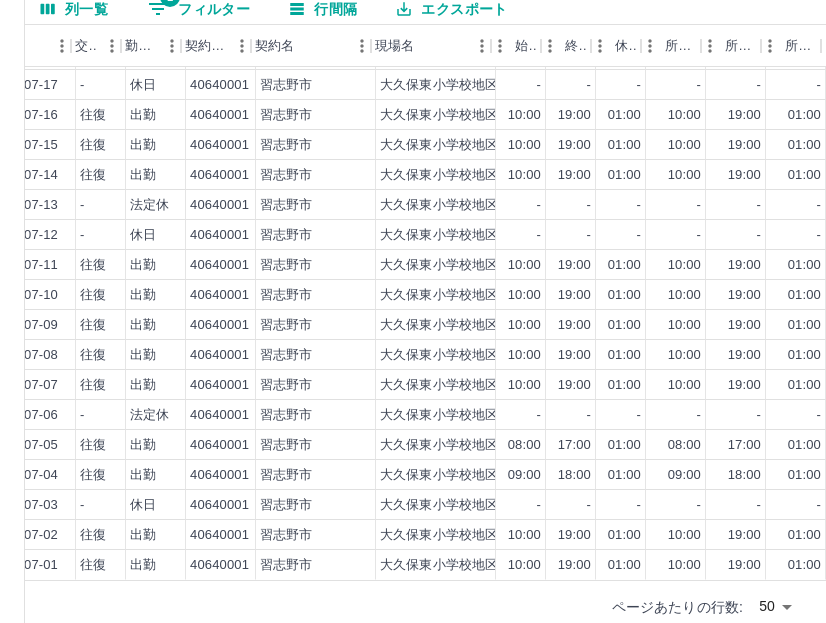 scroll, scrollTop: 434, scrollLeft: 412, axis: both 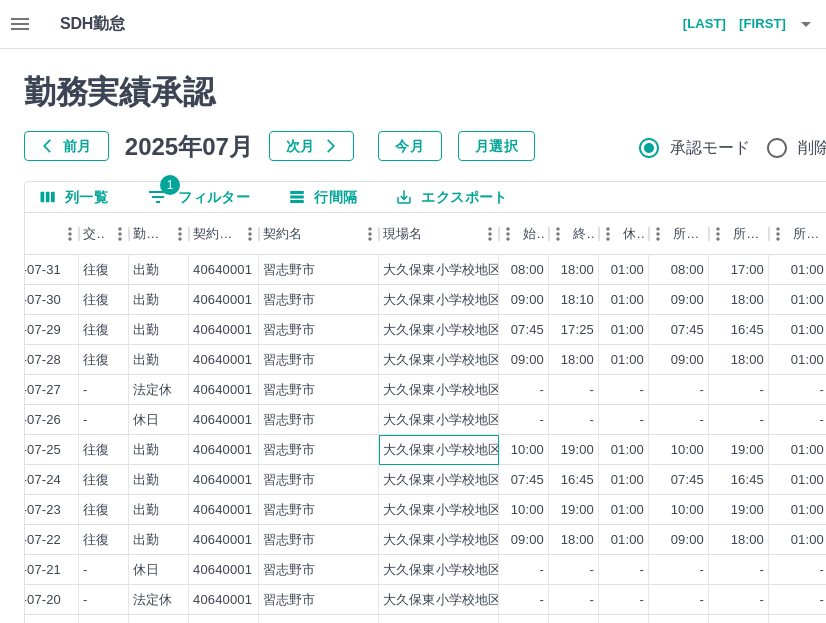click on "大久保東小学校地区放課後児童会" at bounding box center [481, 450] 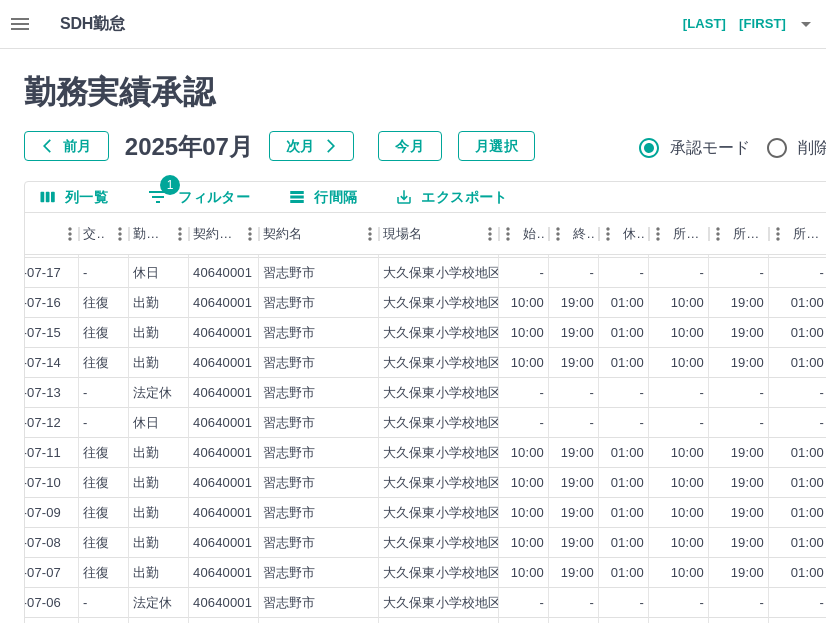 scroll, scrollTop: 434, scrollLeft: 412, axis: both 